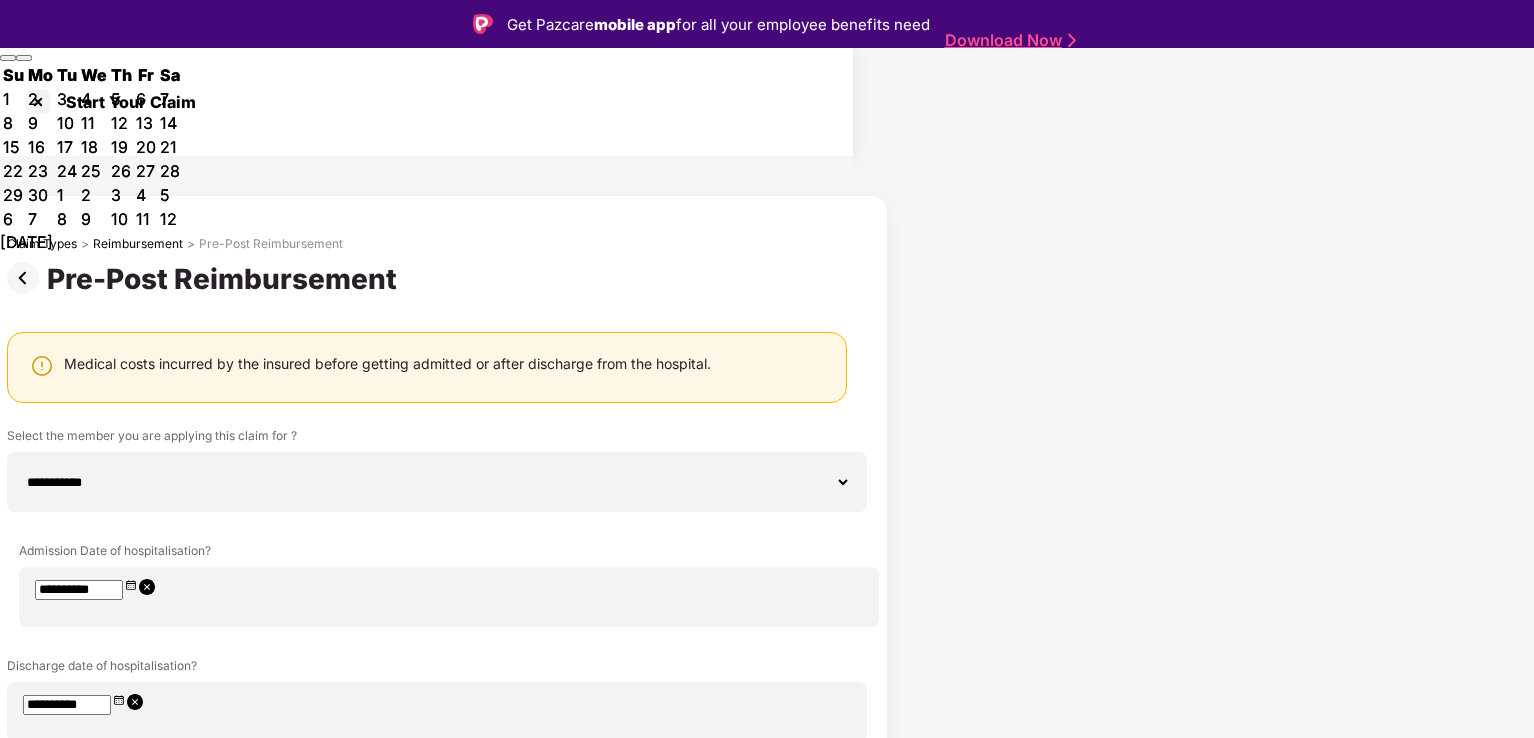 select on "**********" 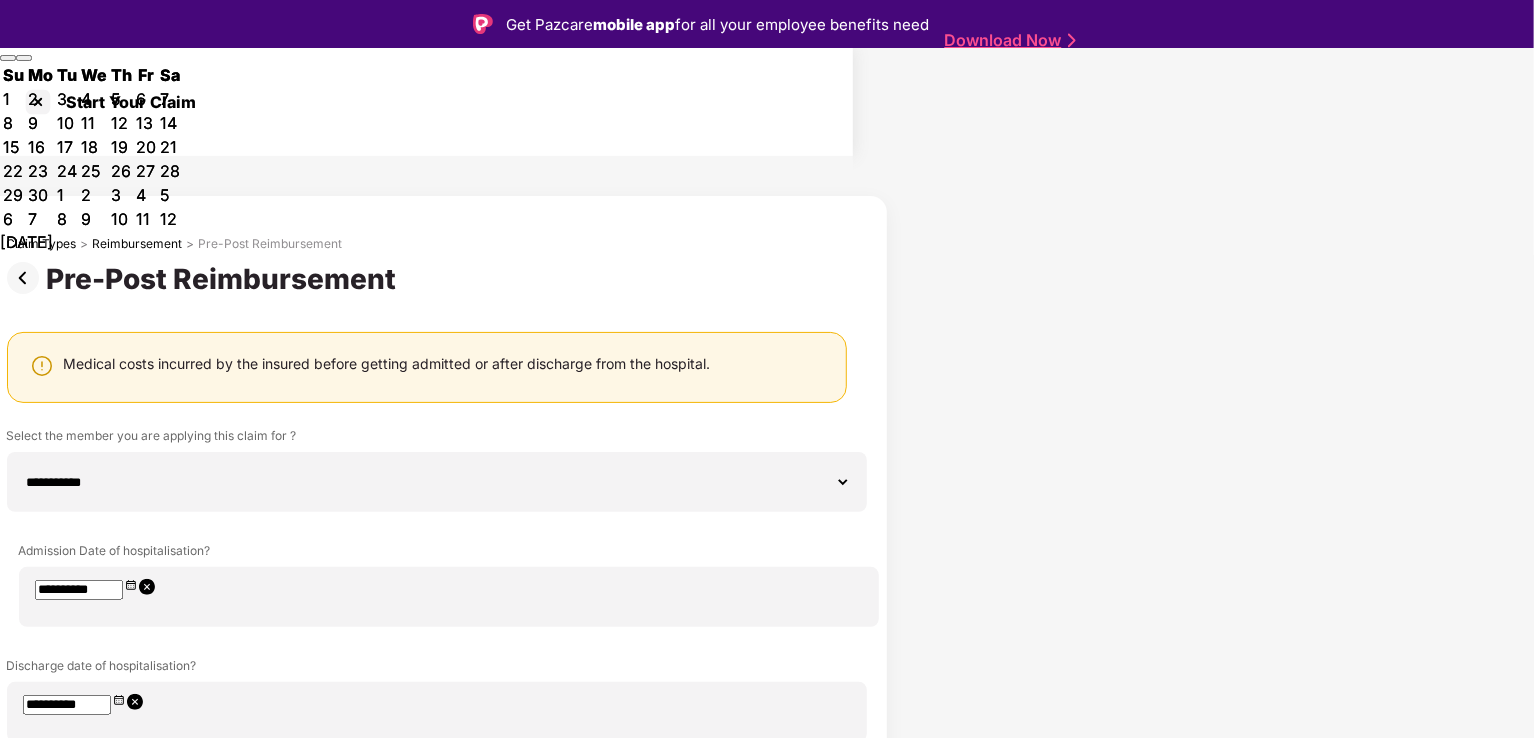 scroll, scrollTop: 264, scrollLeft: 0, axis: vertical 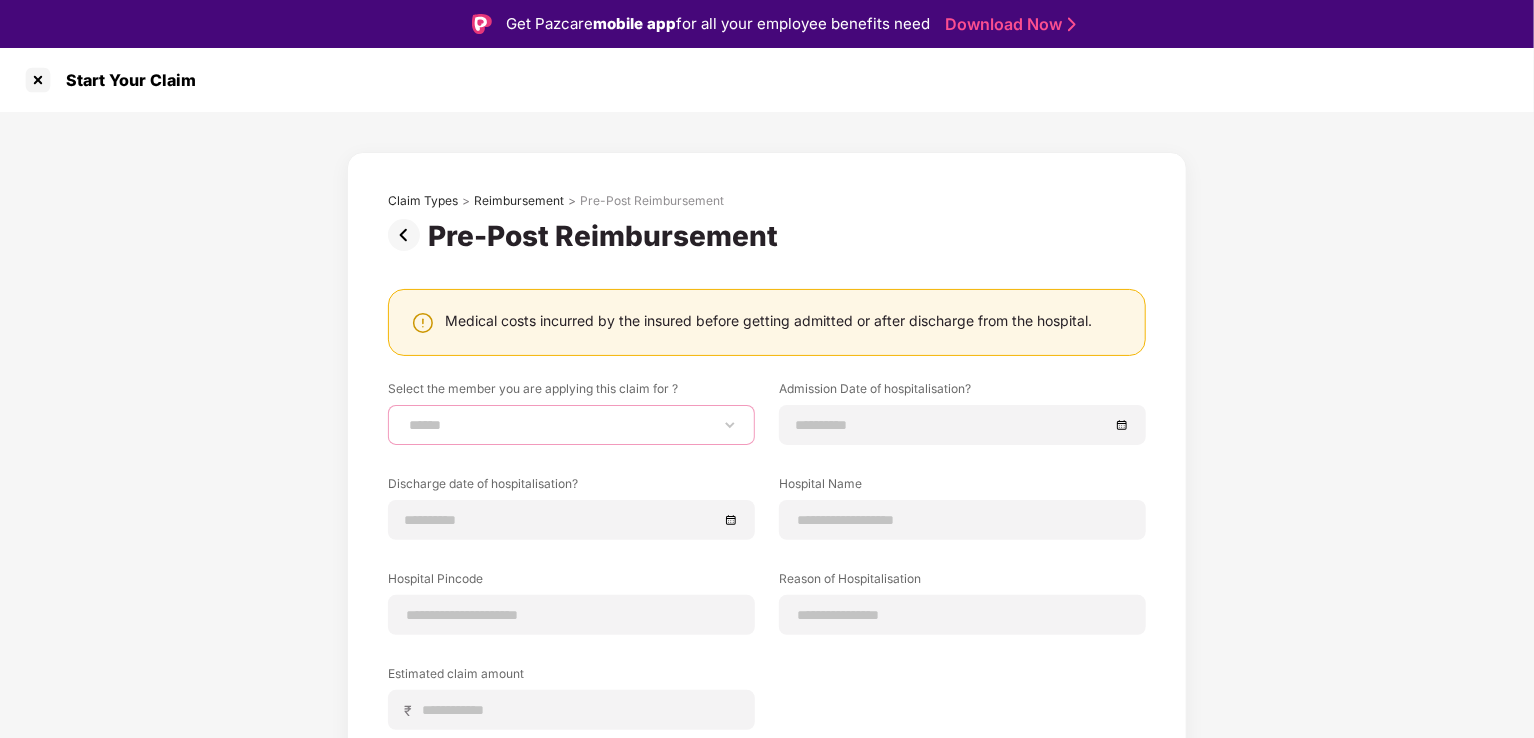 click on "**********" at bounding box center (571, 425) 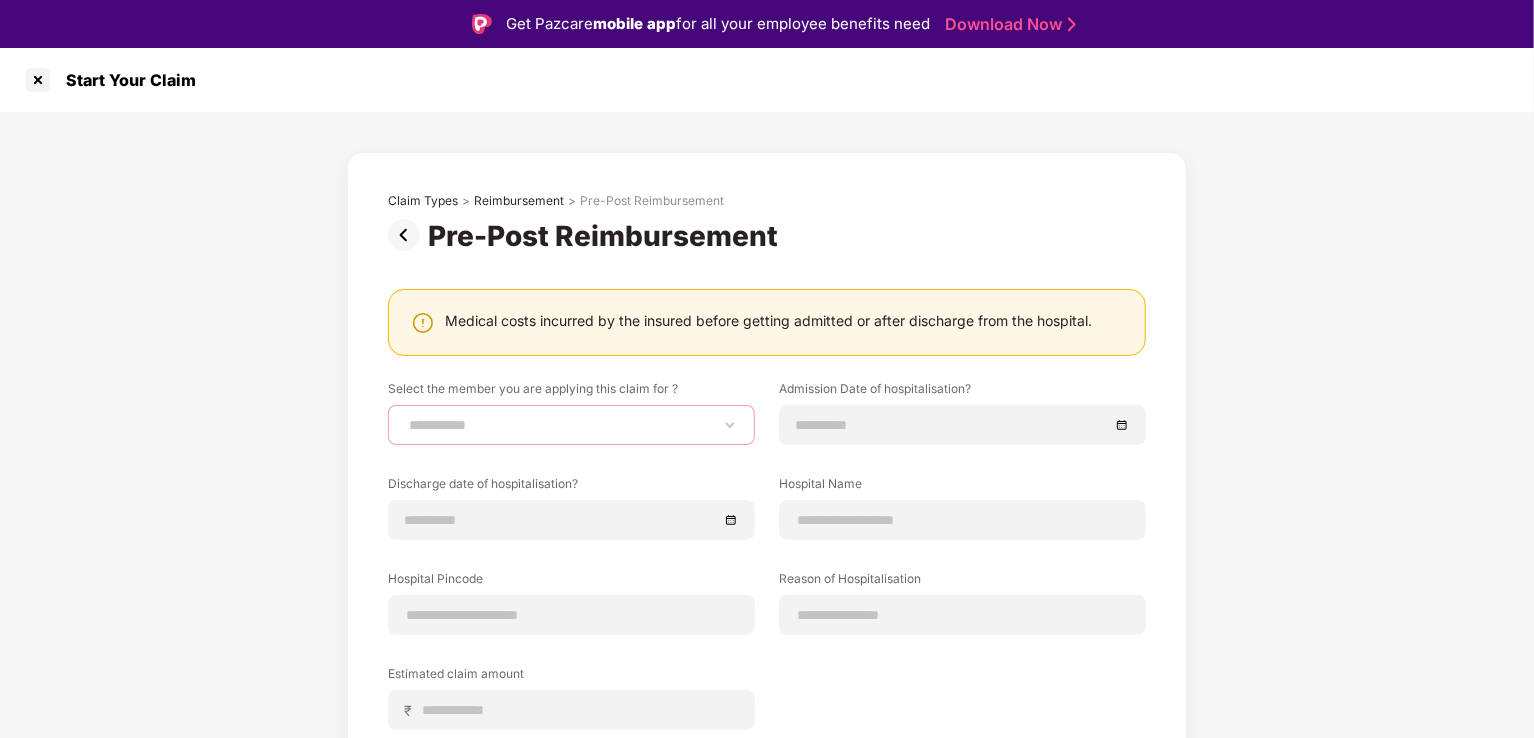 click on "**********" at bounding box center [571, 425] 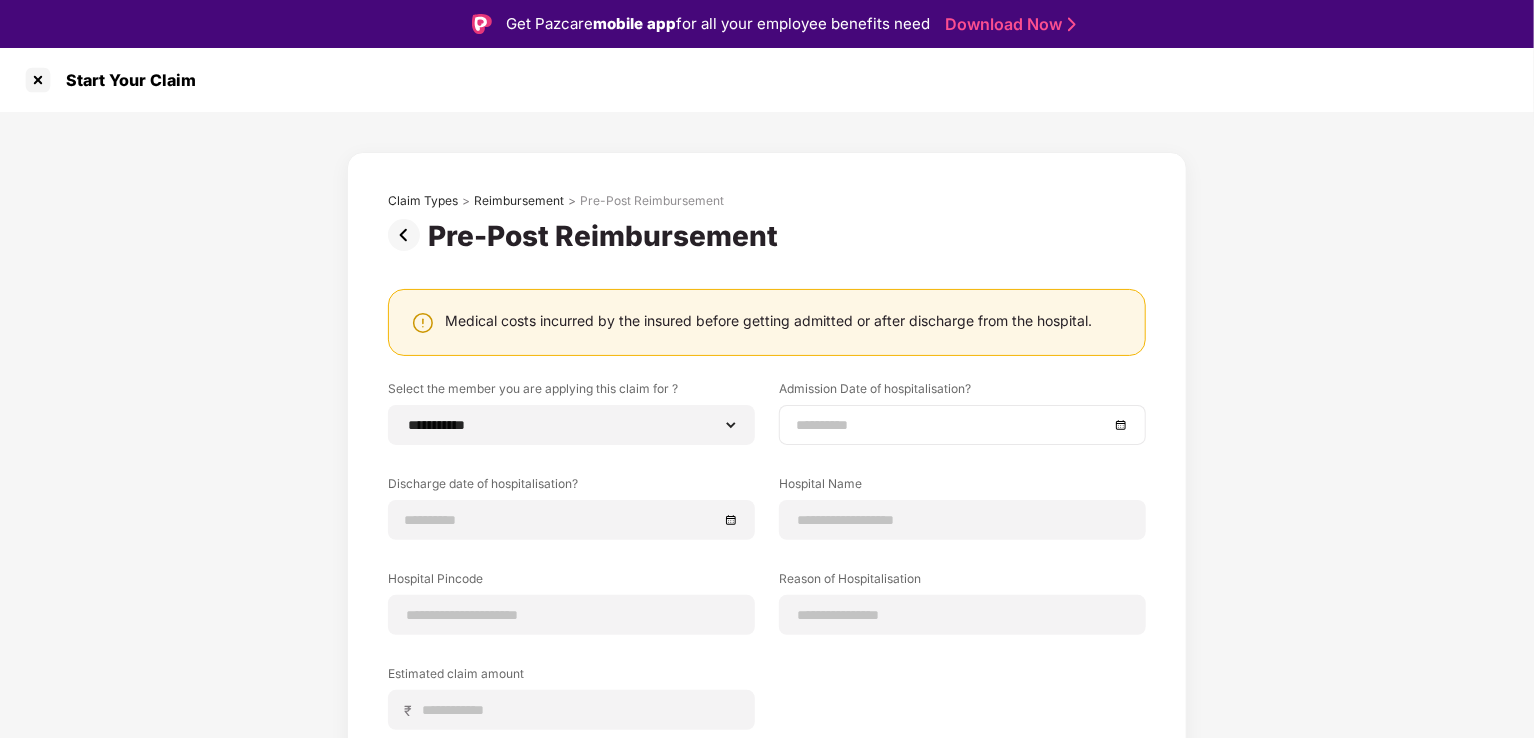 click at bounding box center (962, 425) 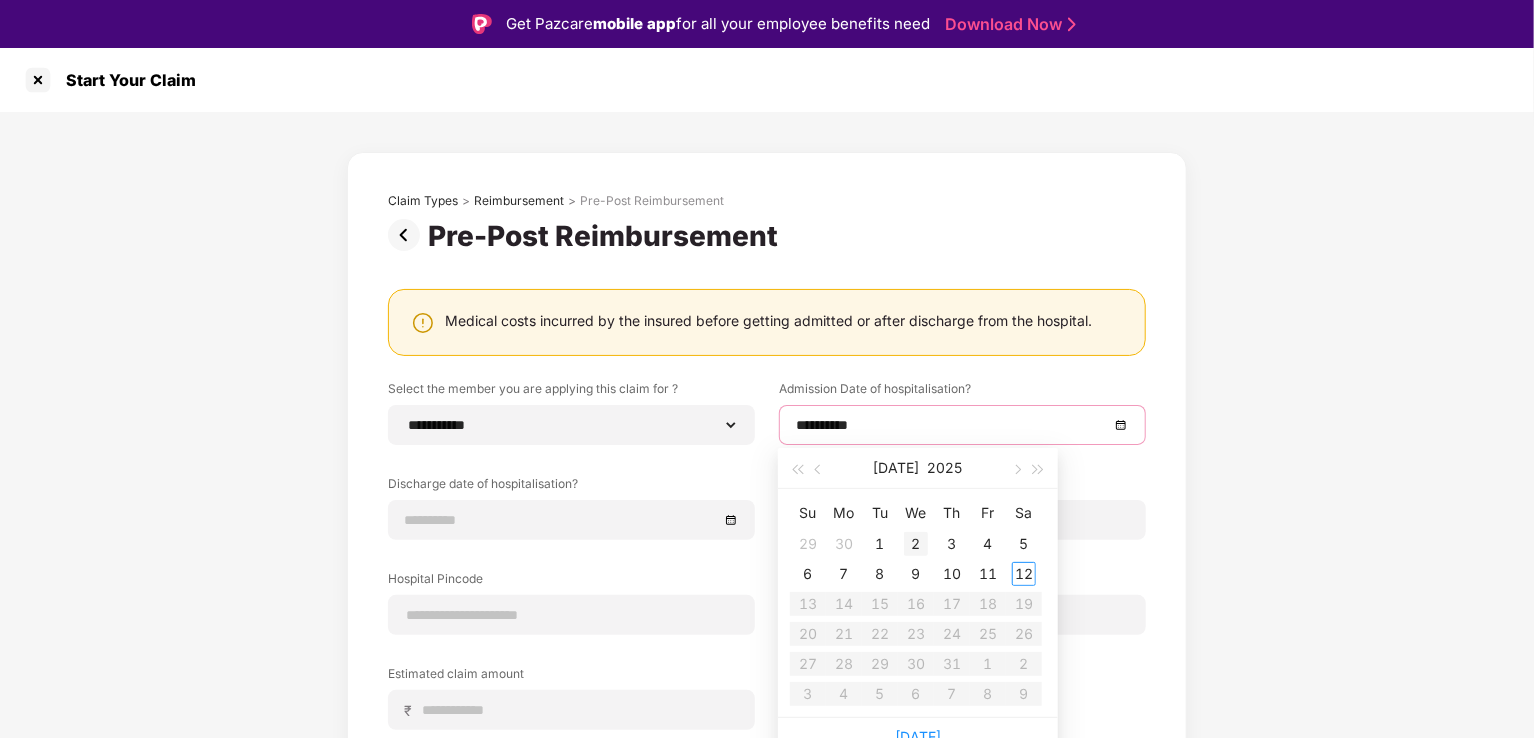 type on "**********" 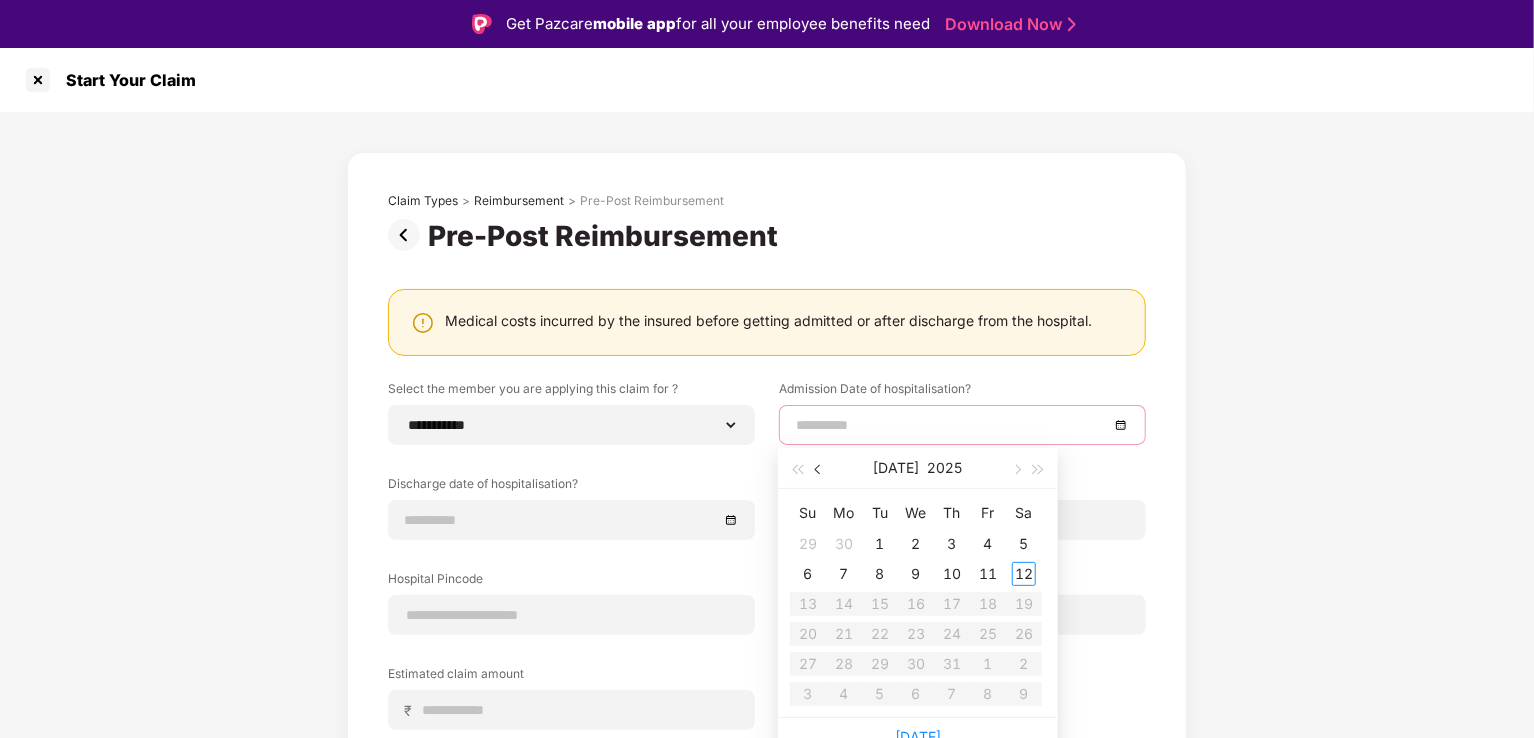 click at bounding box center [820, 470] 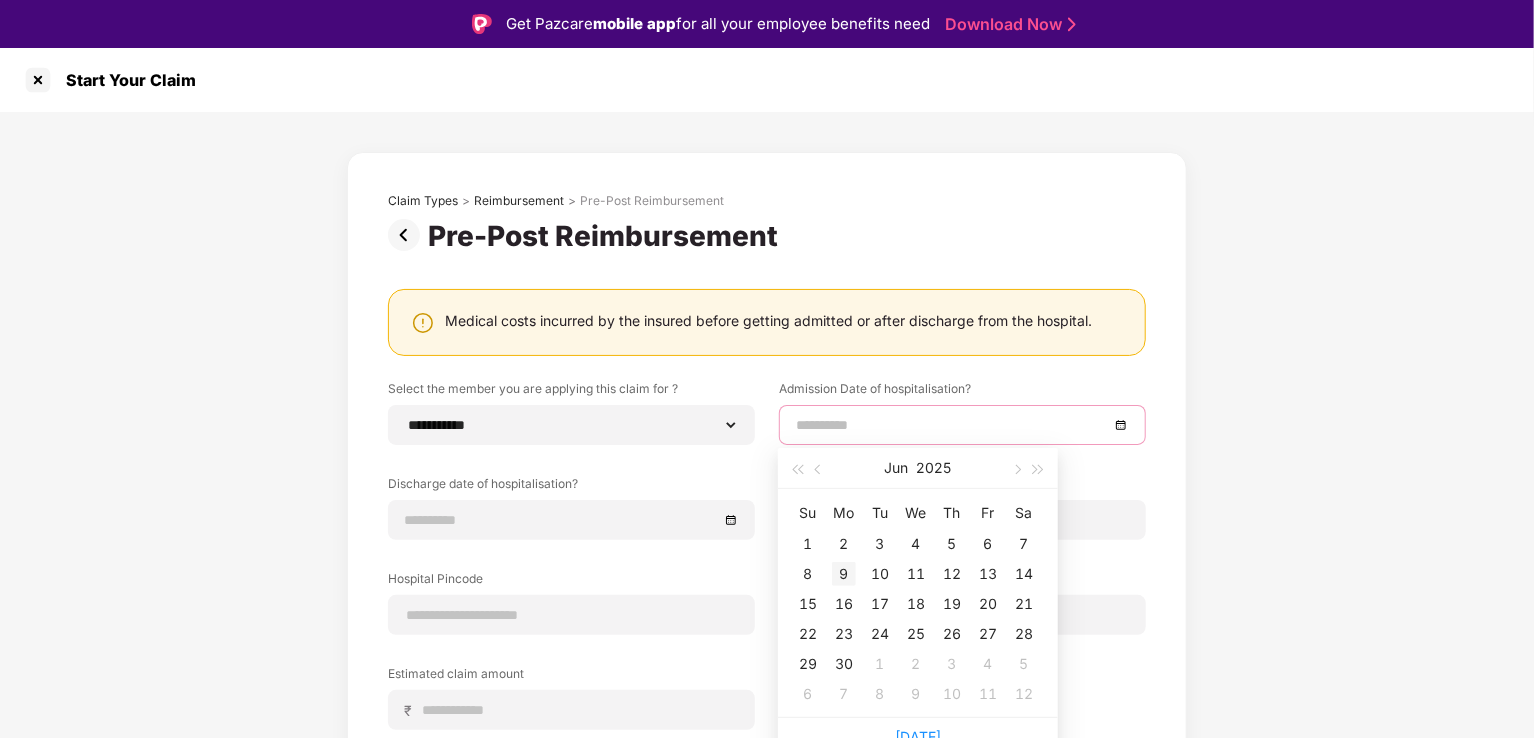 type on "**********" 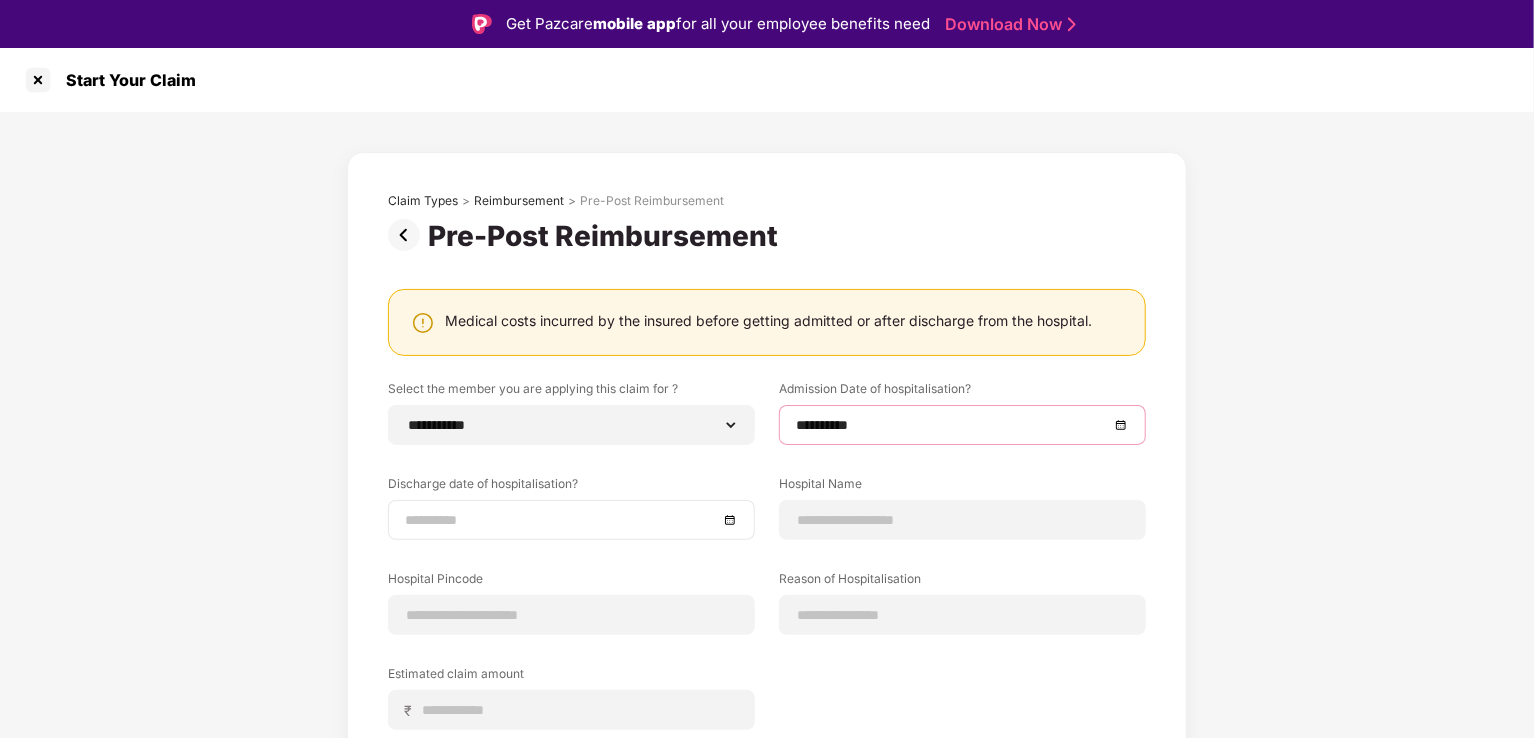 click at bounding box center (571, 520) 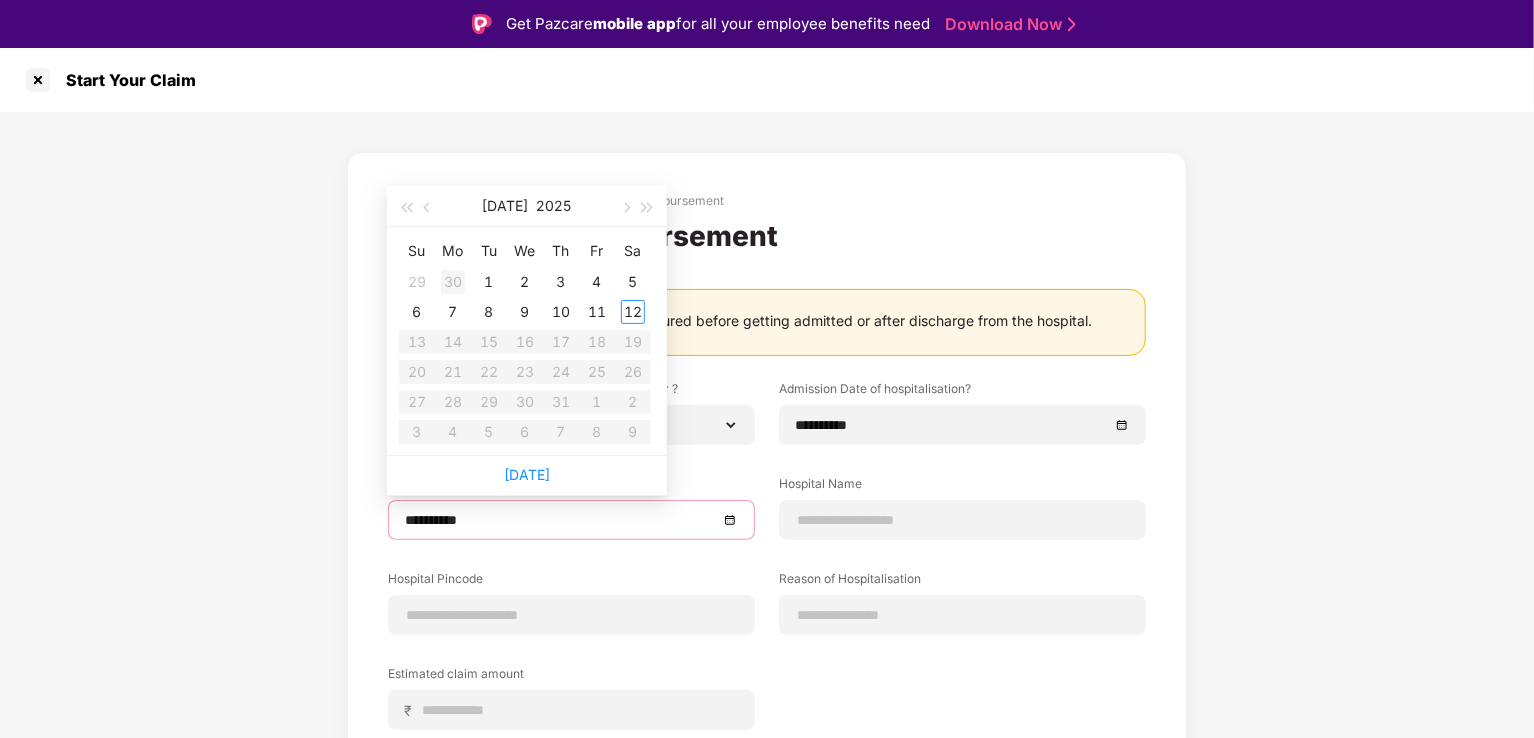 type on "**********" 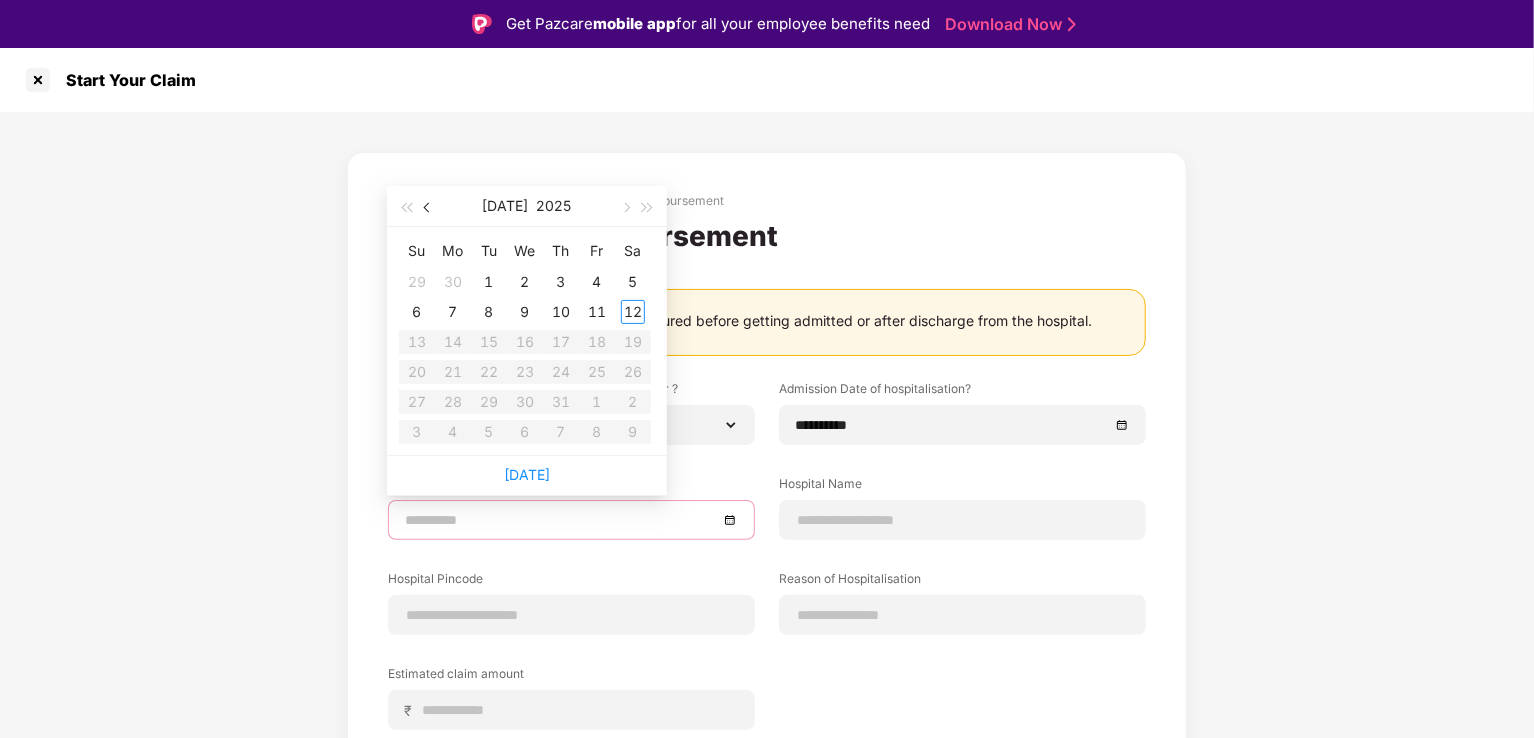 click at bounding box center [428, 206] 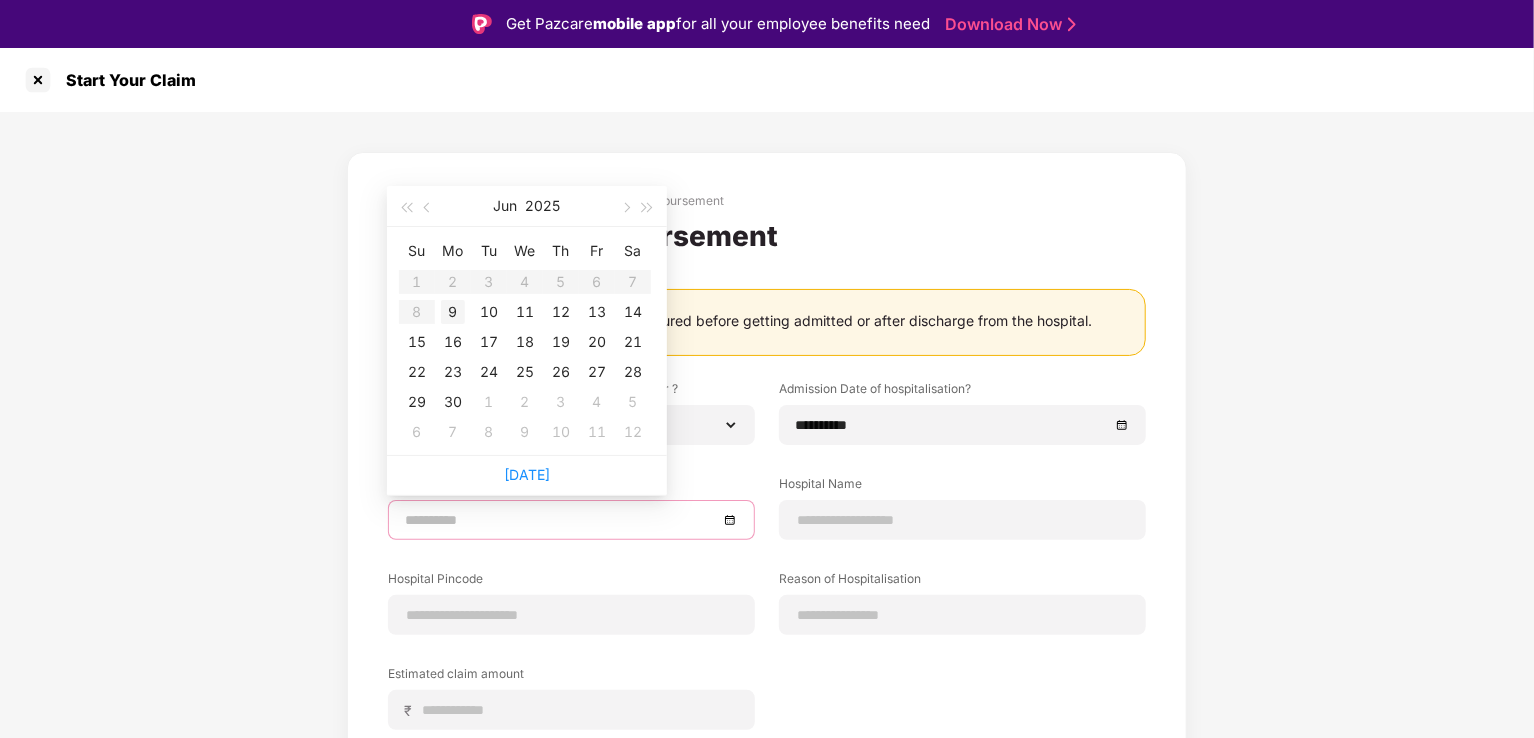 type on "**********" 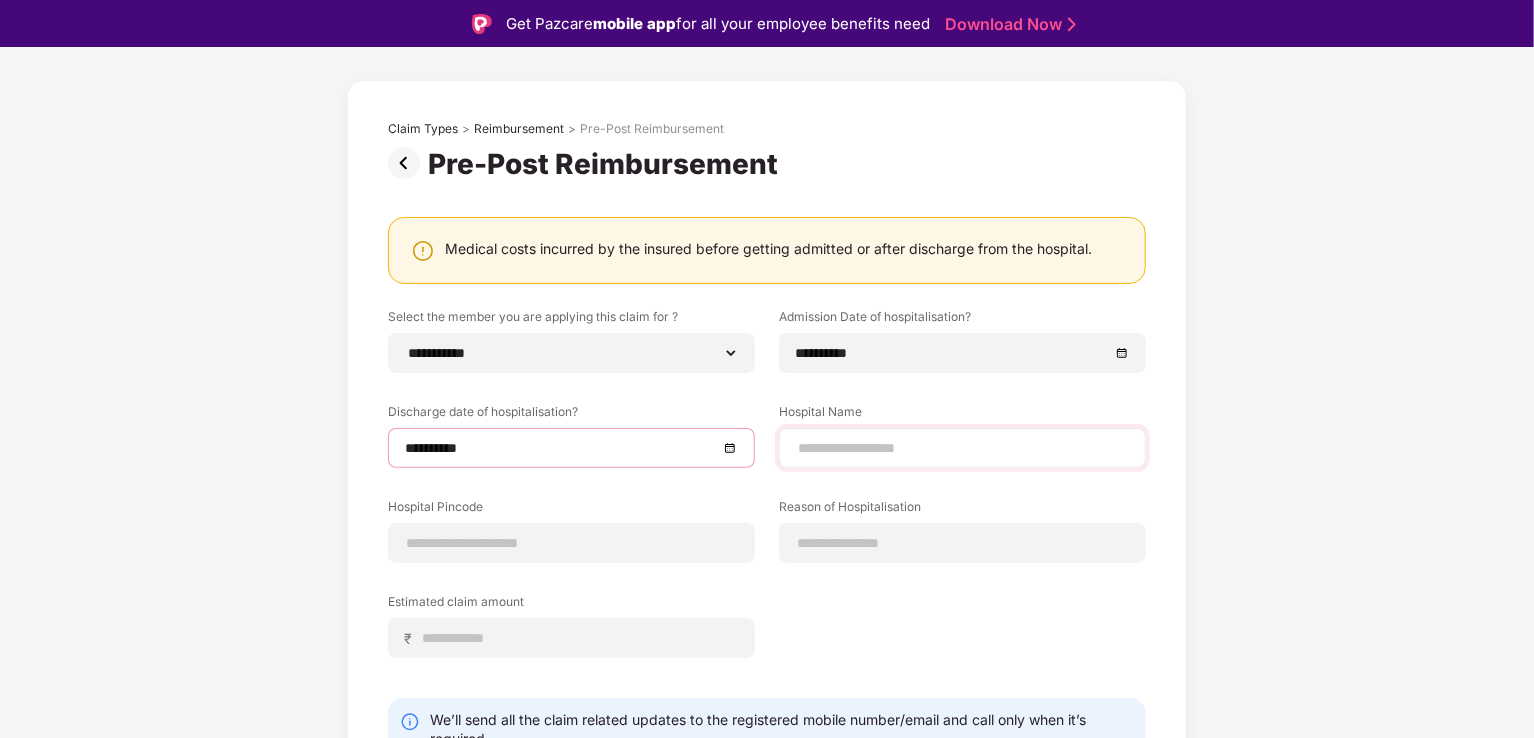 scroll, scrollTop: 88, scrollLeft: 0, axis: vertical 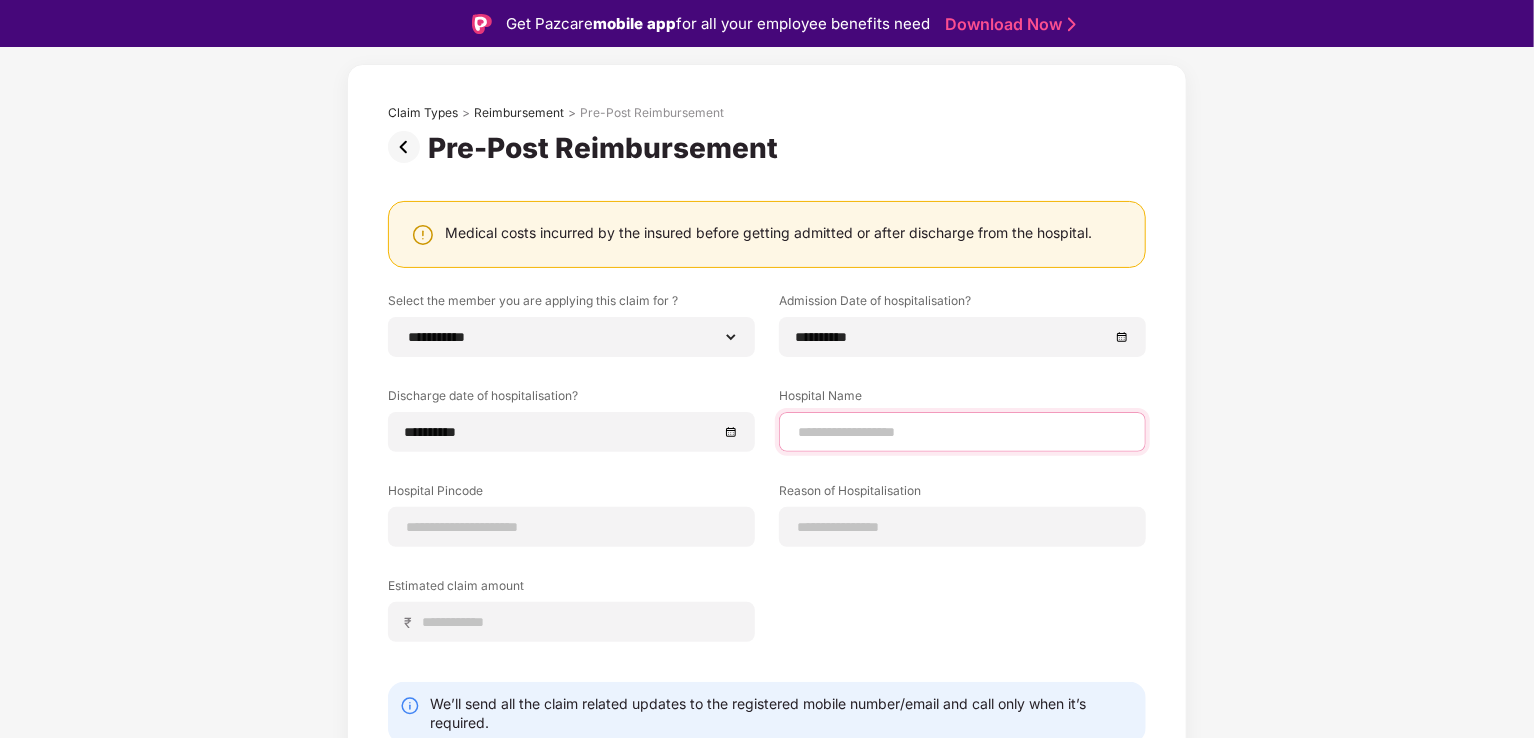 click at bounding box center [962, 432] 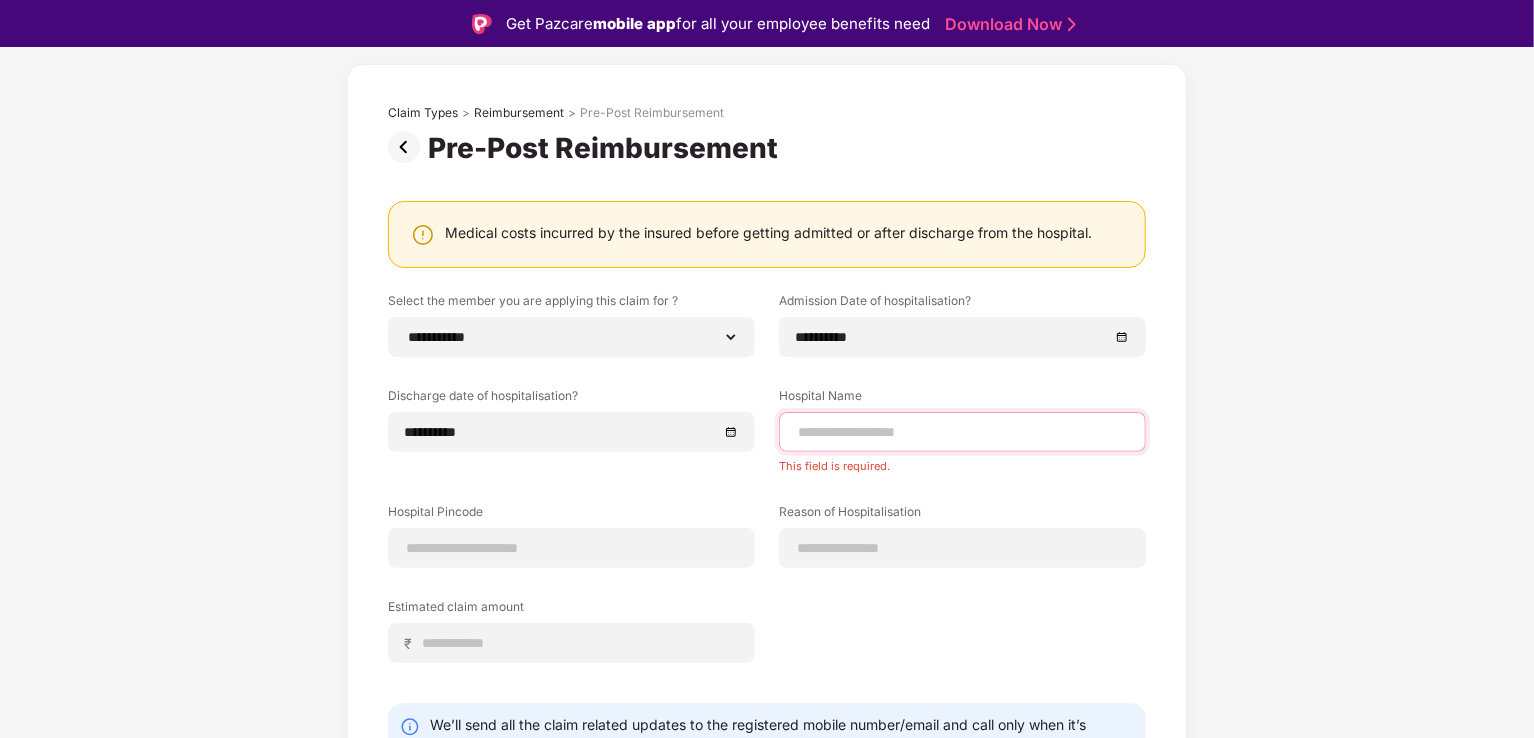 paste on "**********" 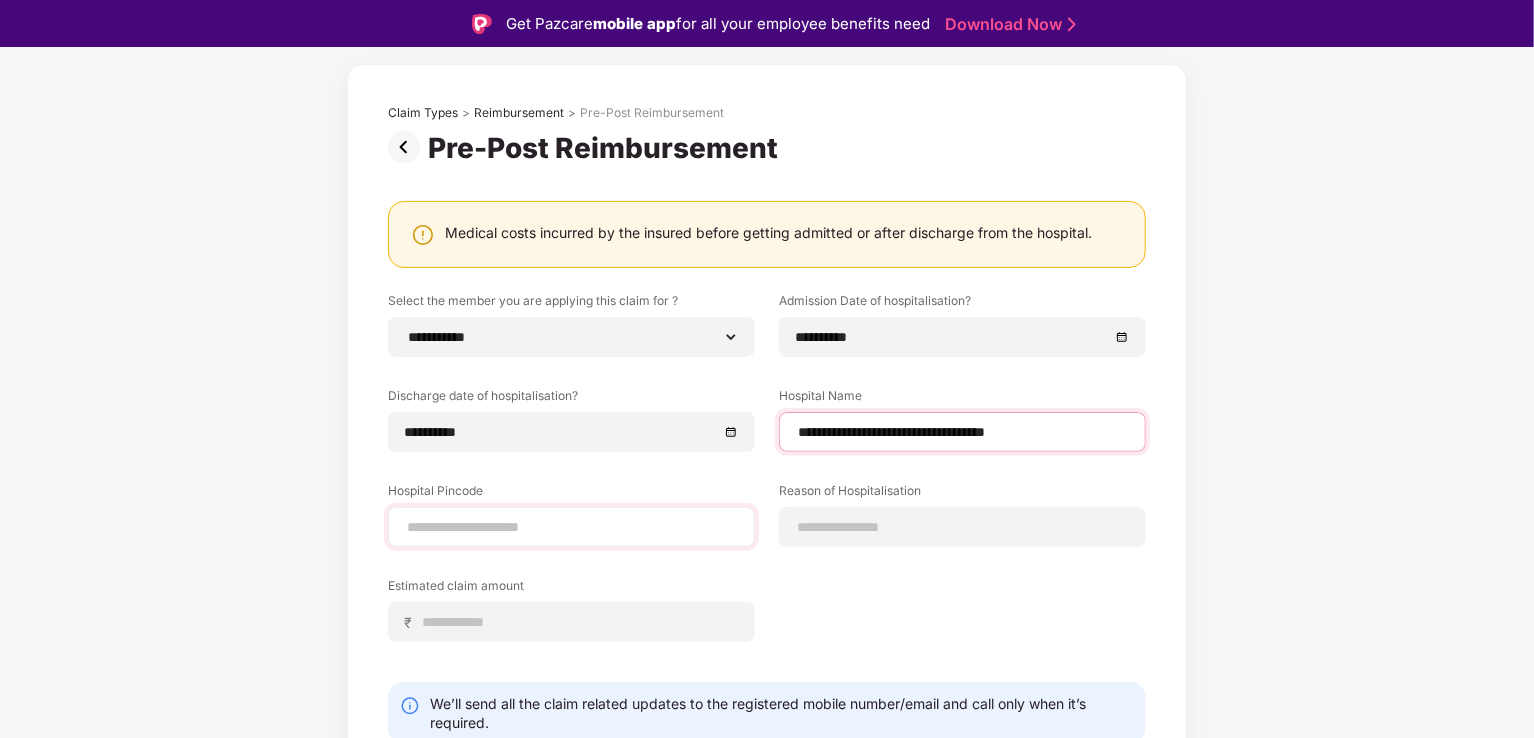type on "**********" 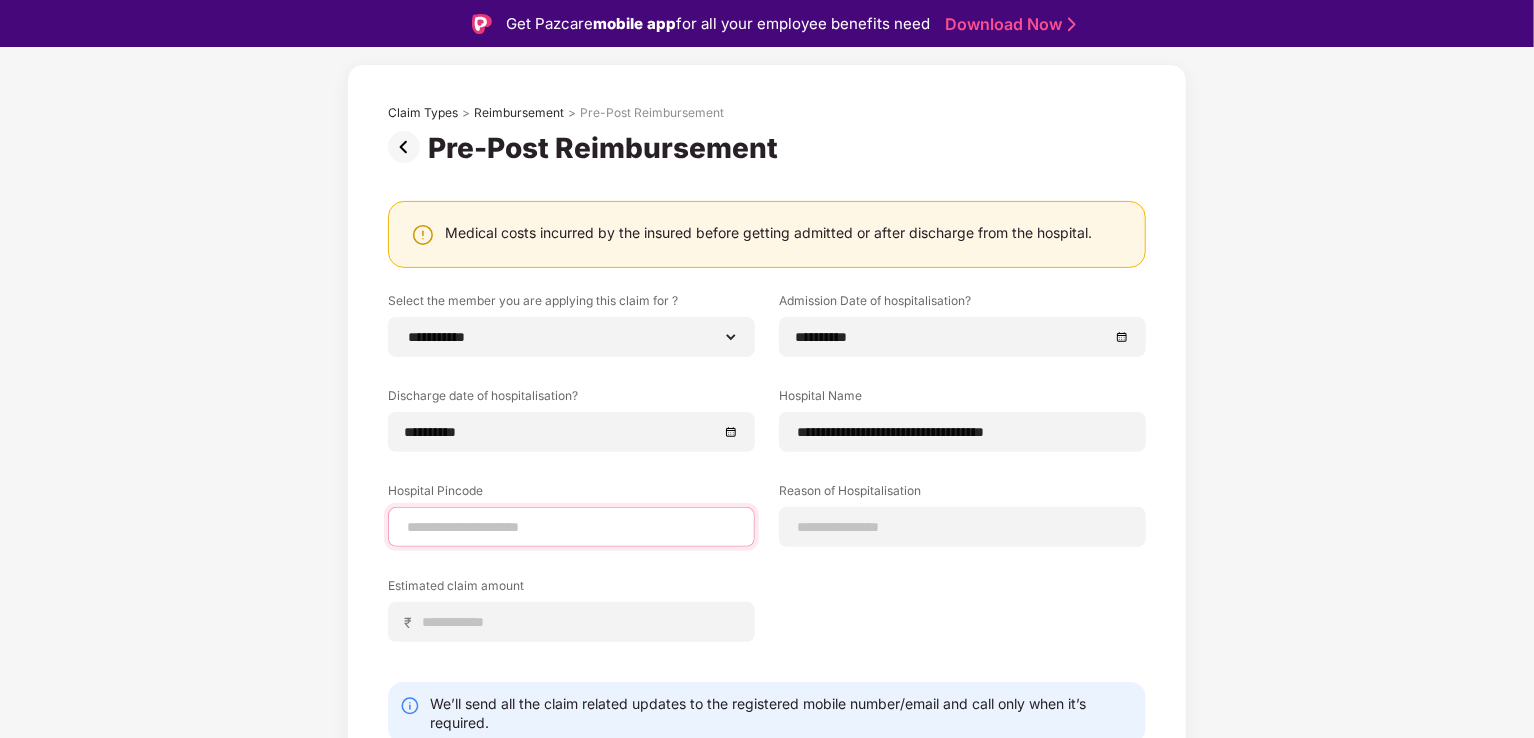 click at bounding box center [571, 527] 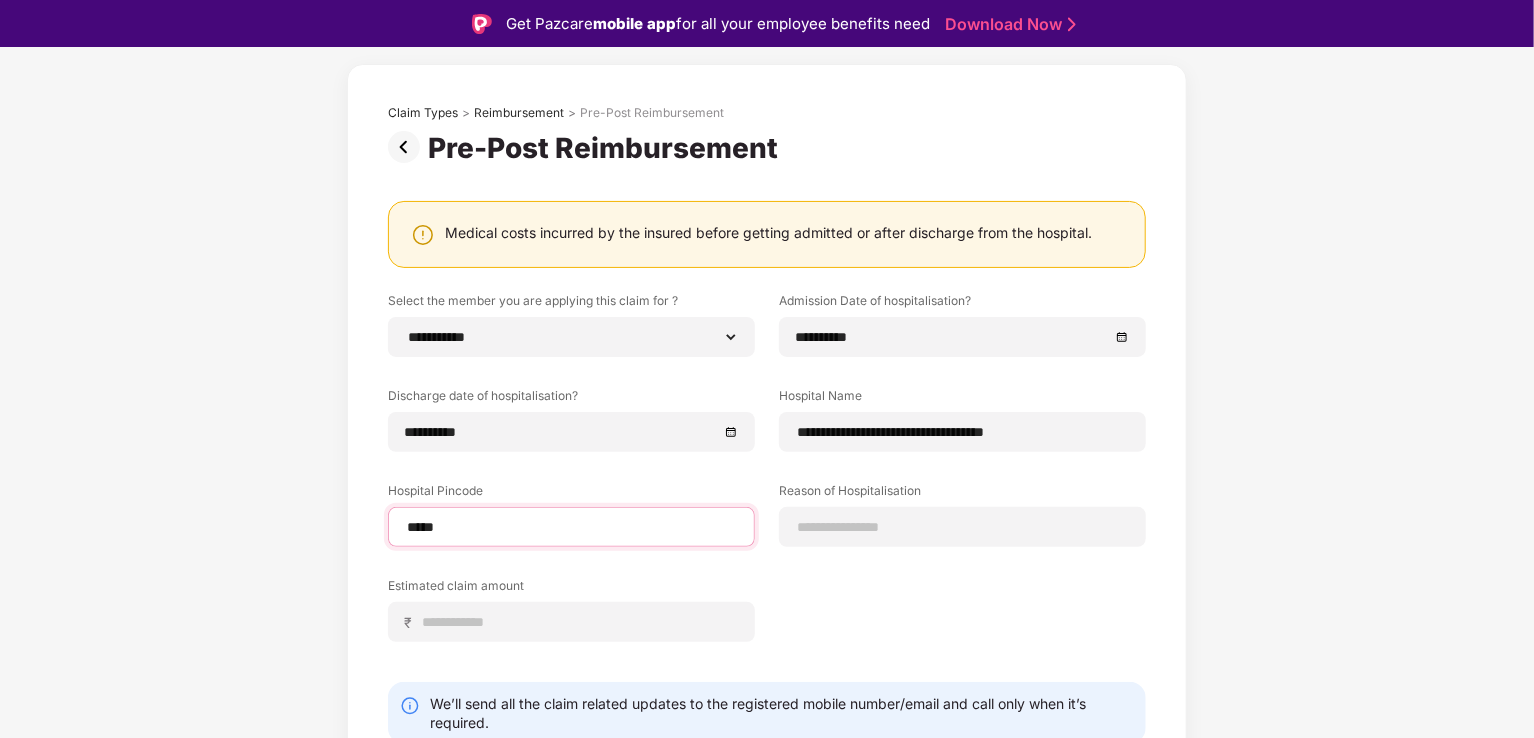 type on "******" 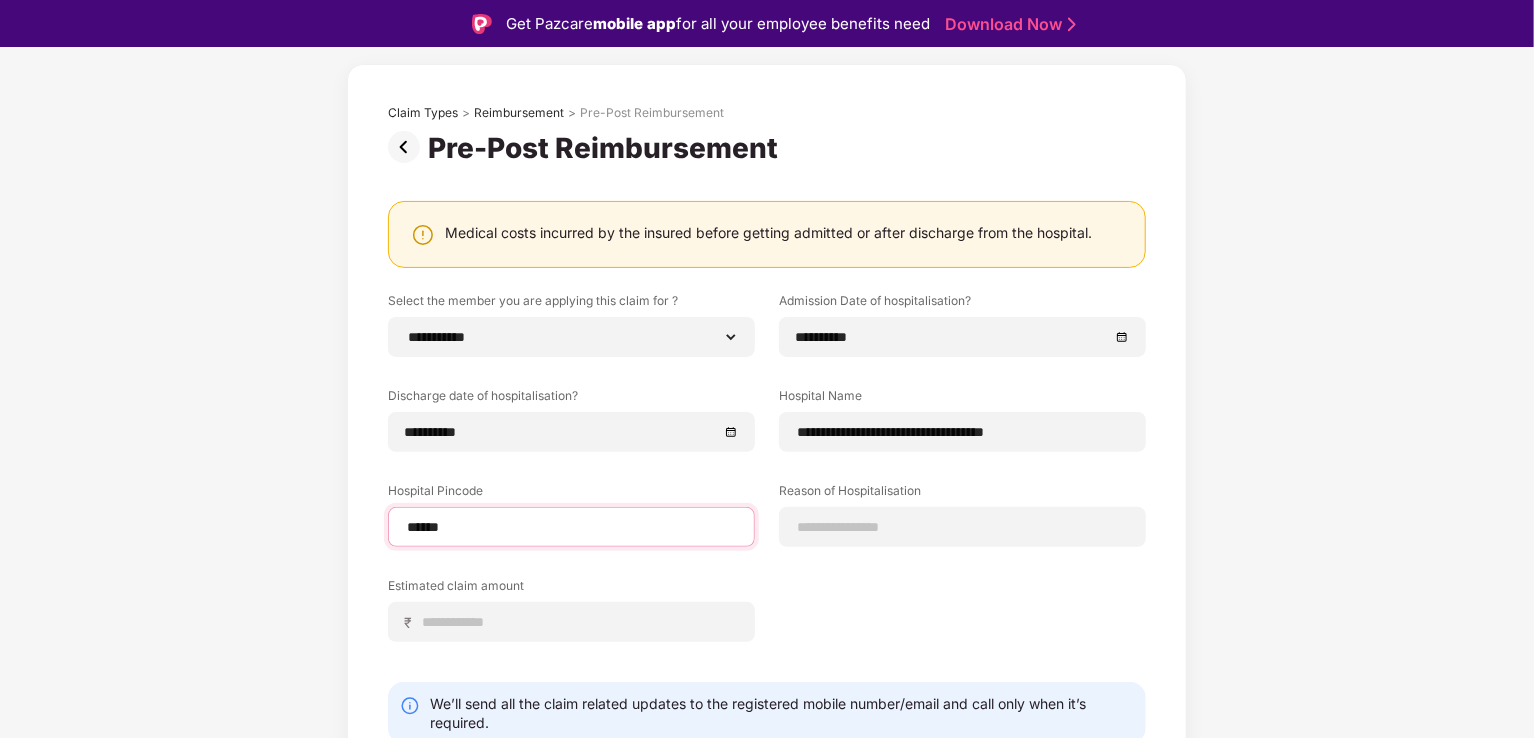 select on "******" 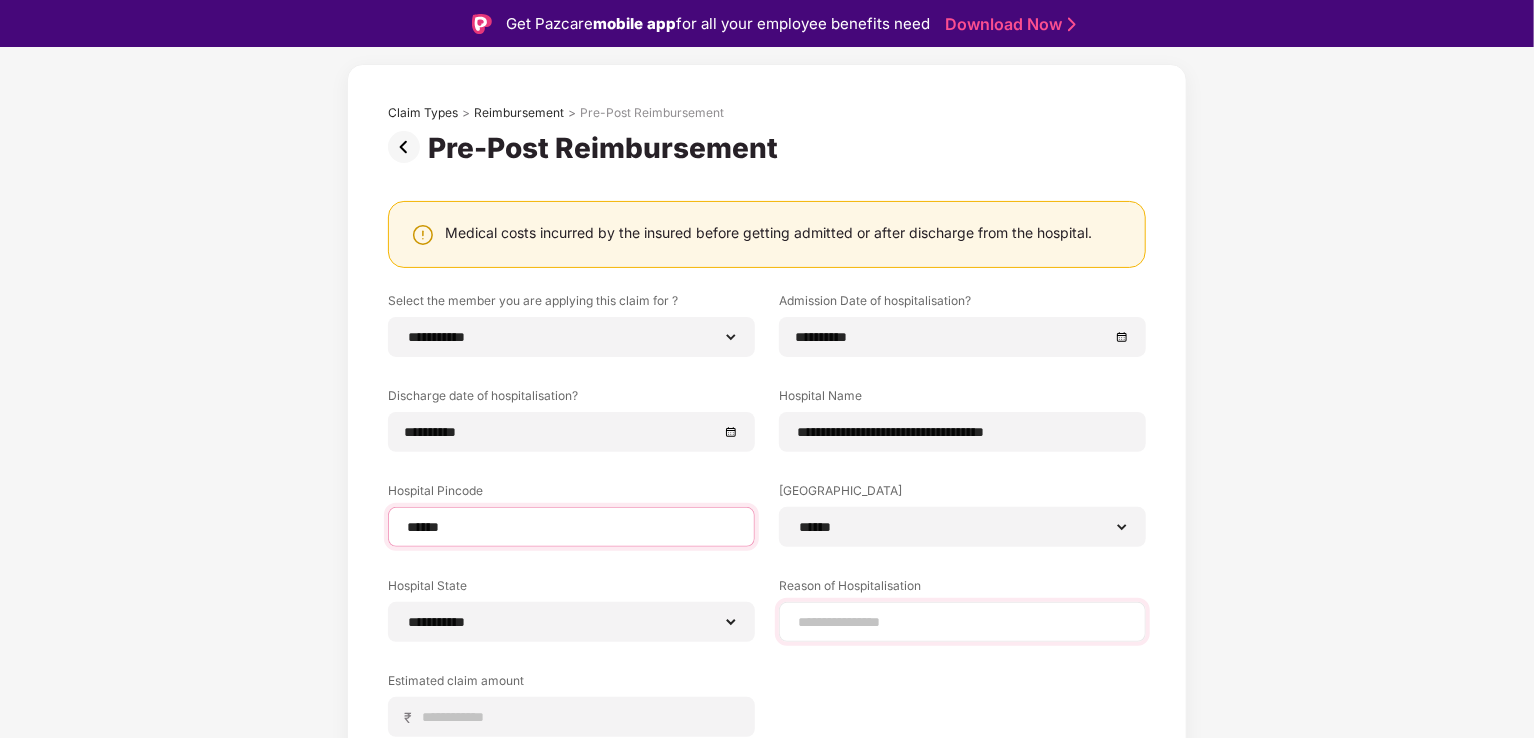 type on "******" 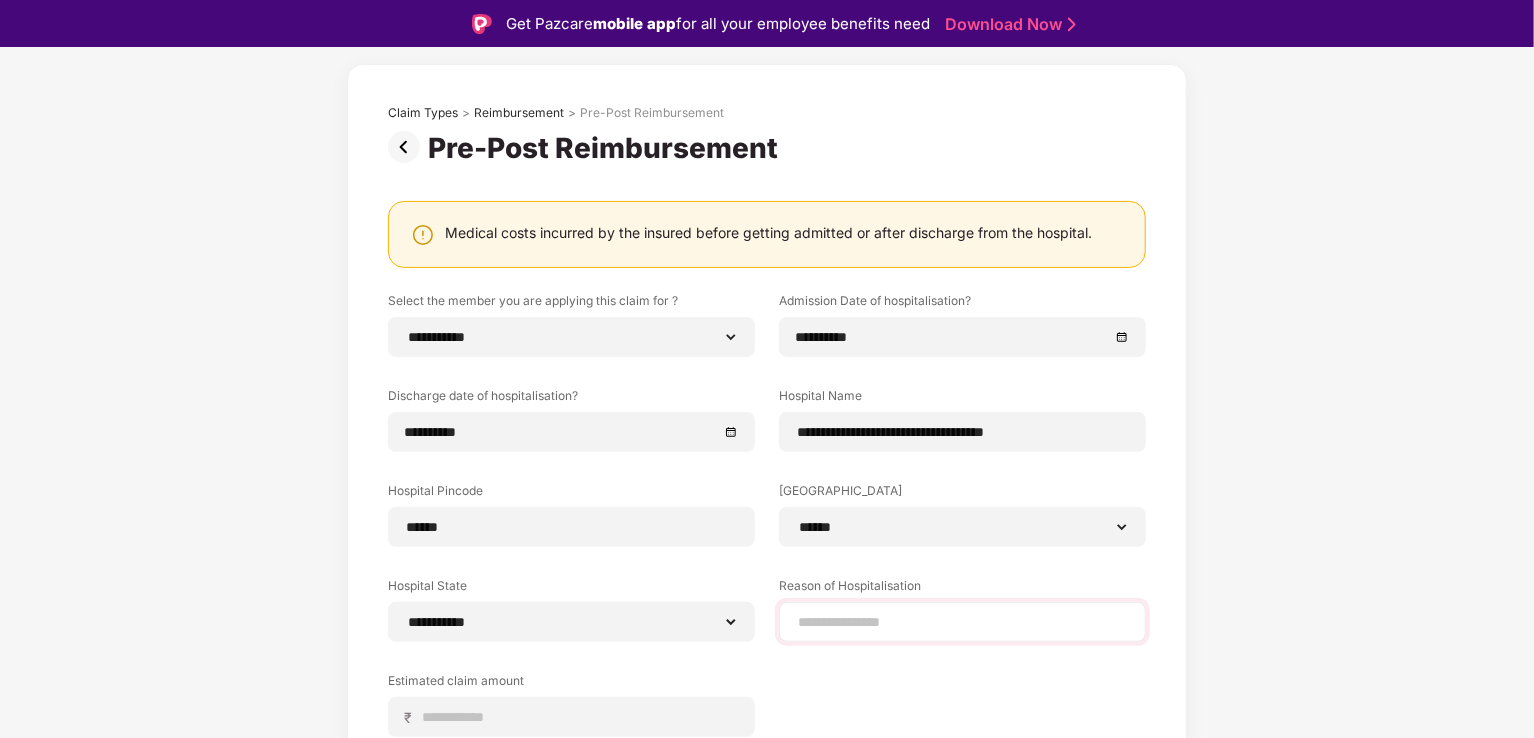 click at bounding box center [962, 622] 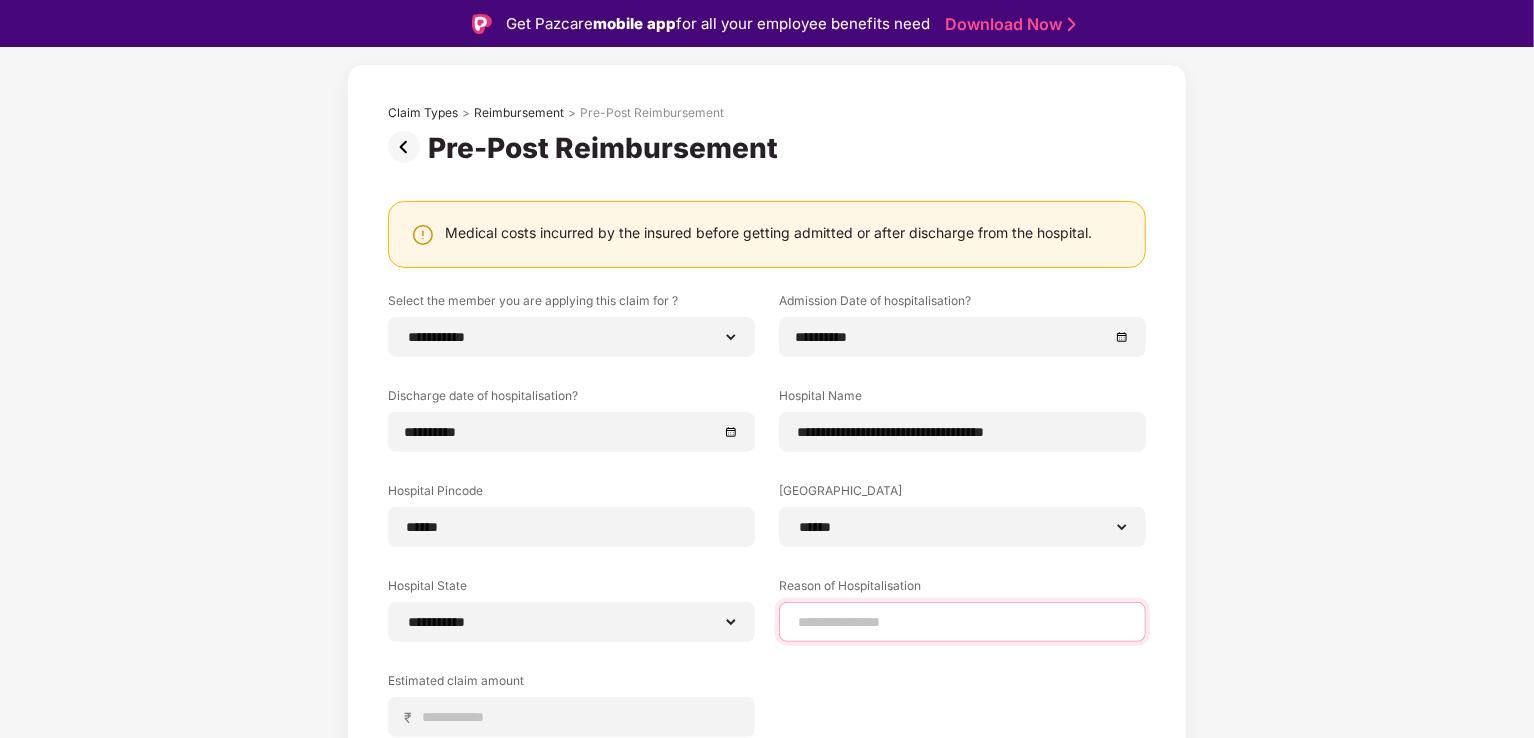 click at bounding box center (962, 622) 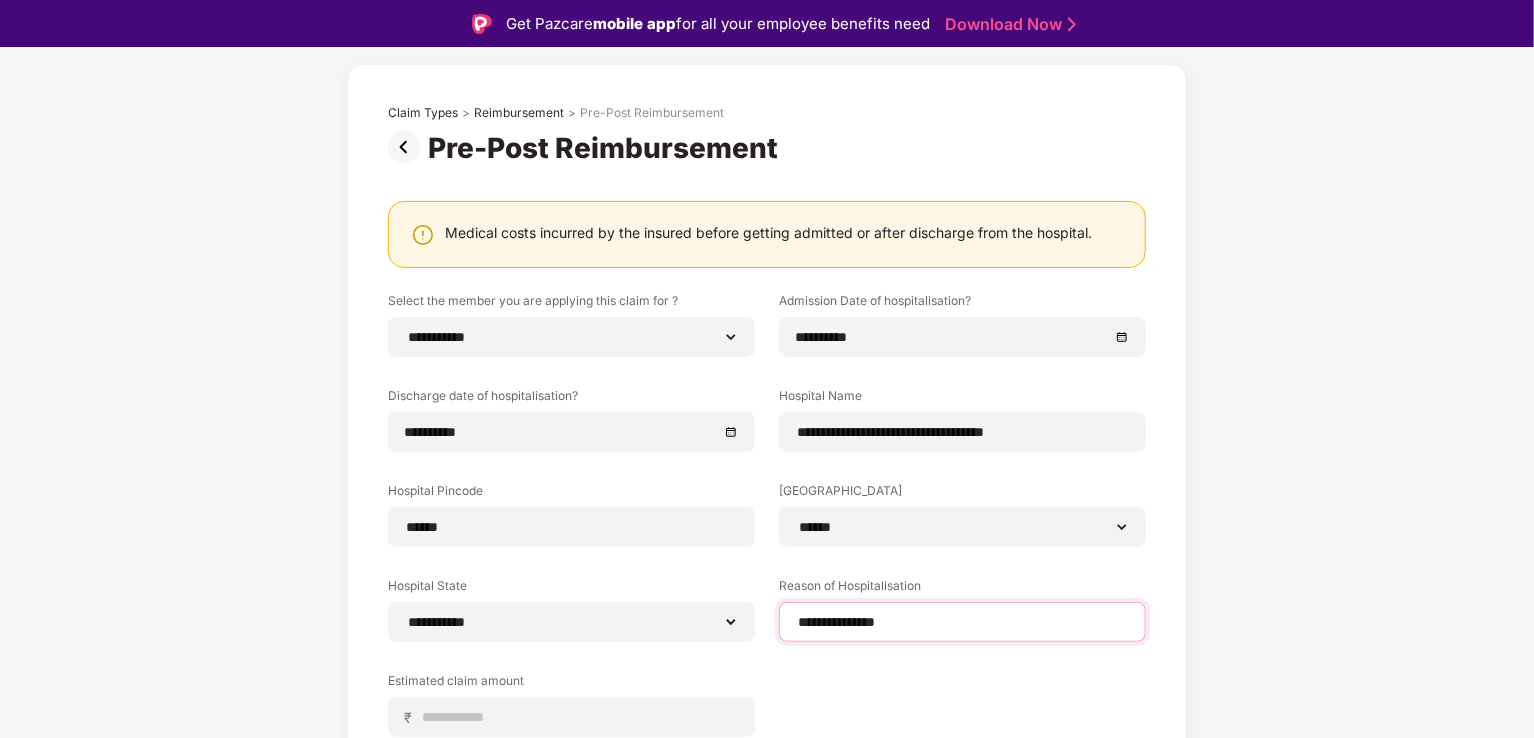 type on "**********" 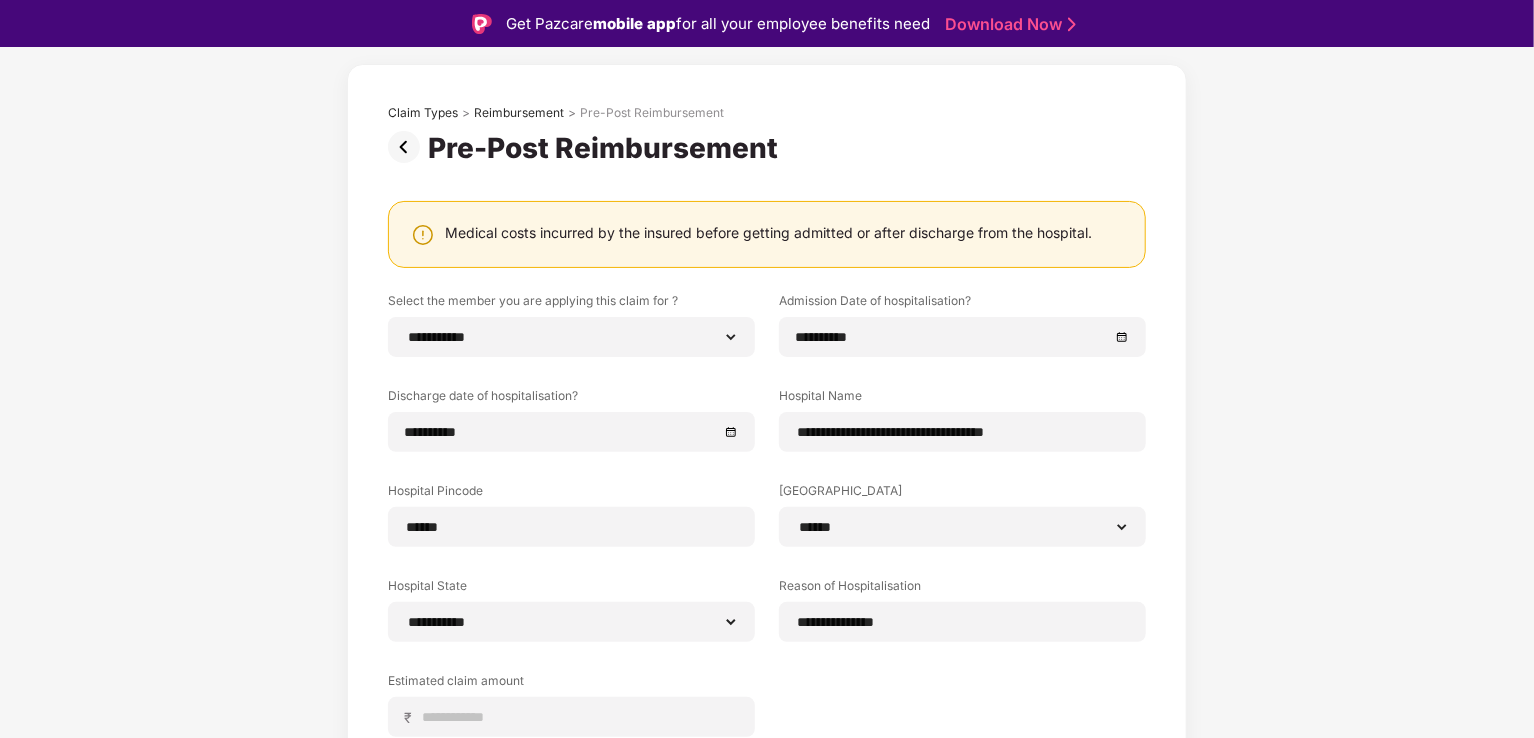 click on "**********" at bounding box center (767, 493) 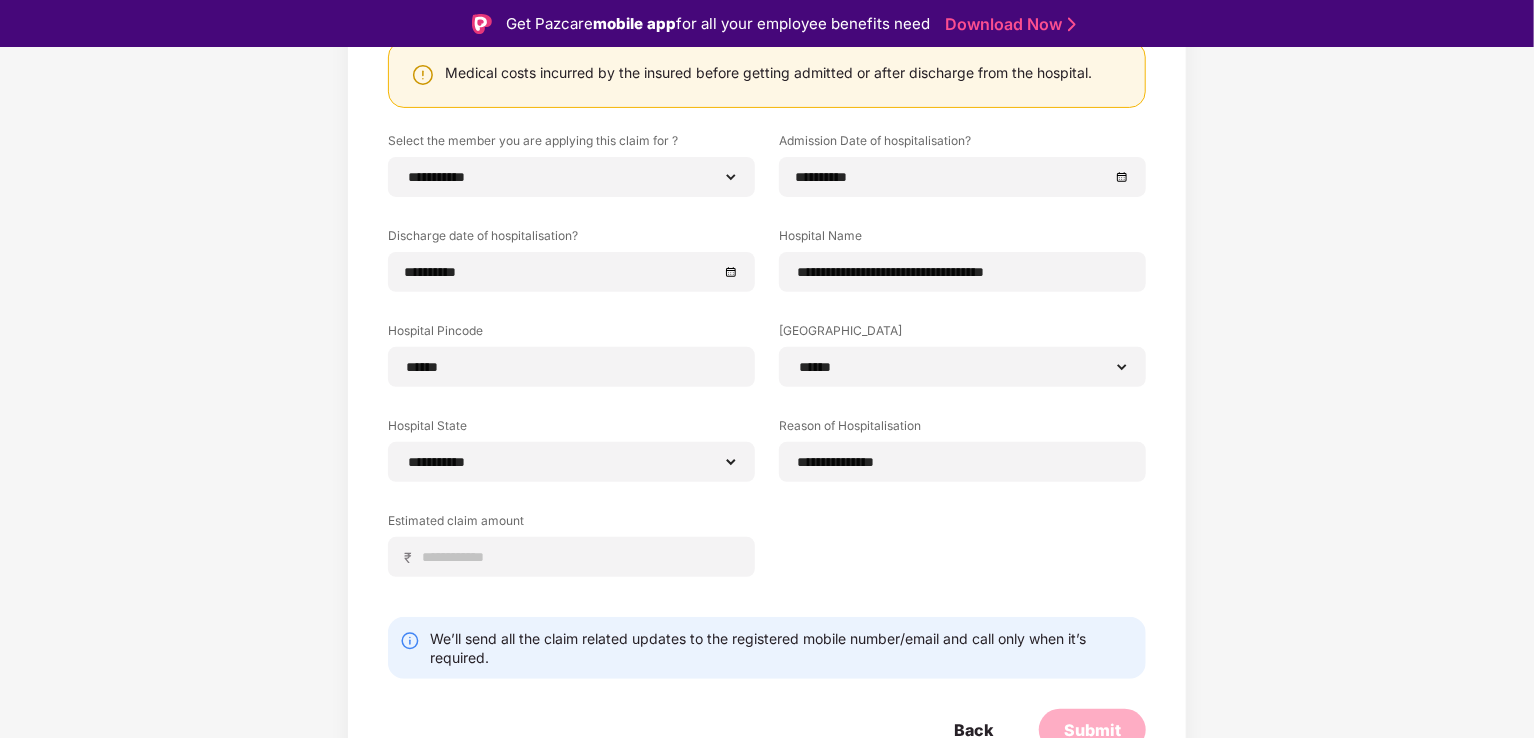 scroll, scrollTop: 264, scrollLeft: 0, axis: vertical 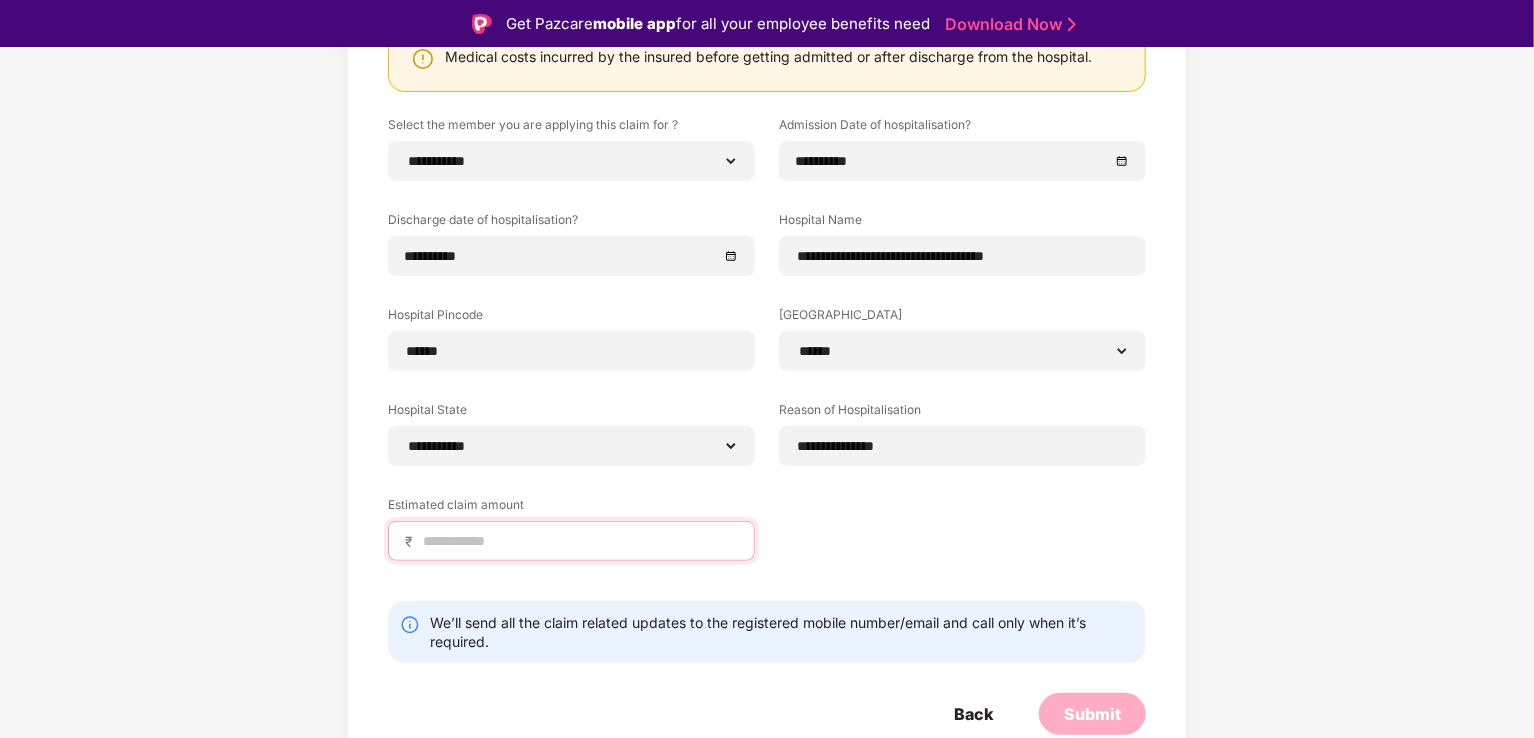 click at bounding box center (579, 541) 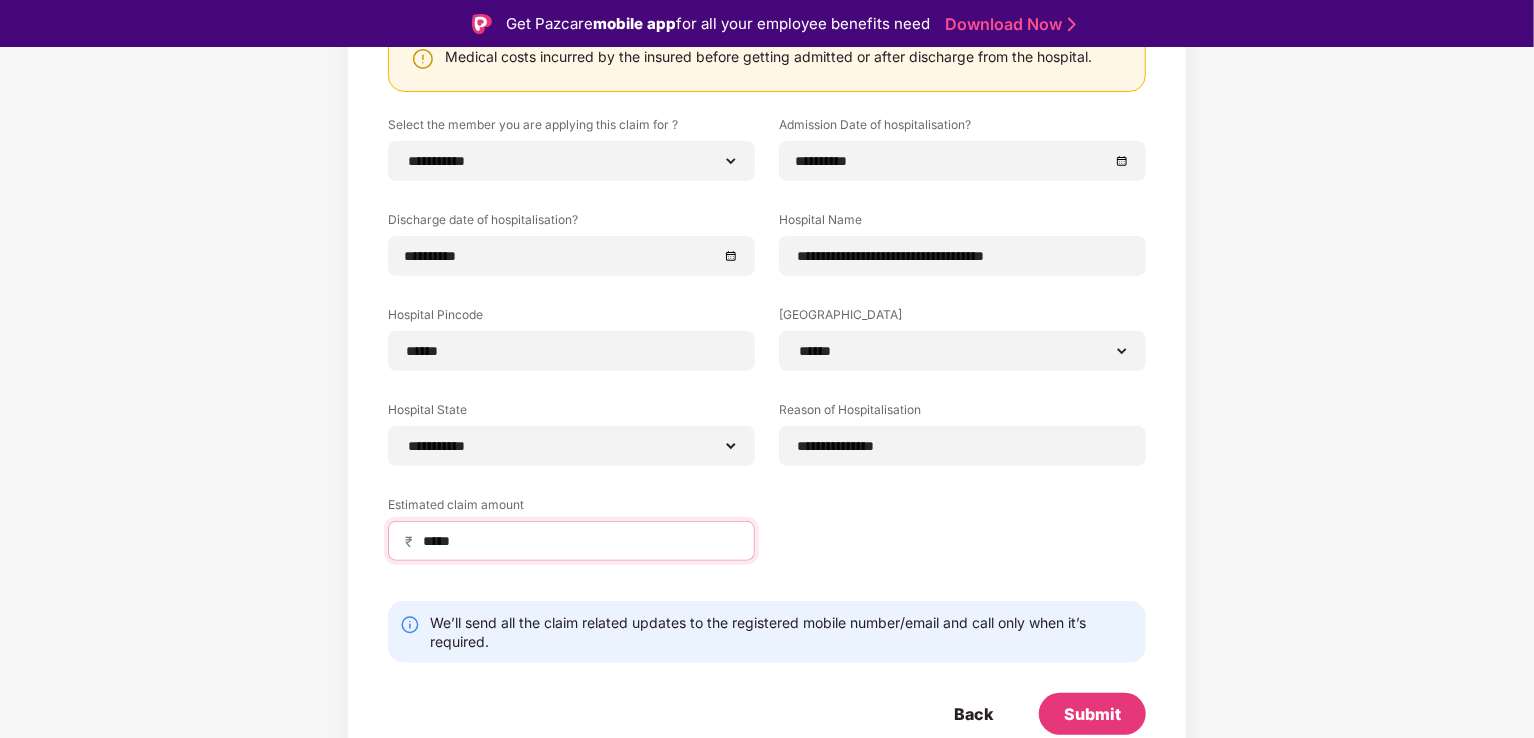 scroll, scrollTop: 1, scrollLeft: 0, axis: vertical 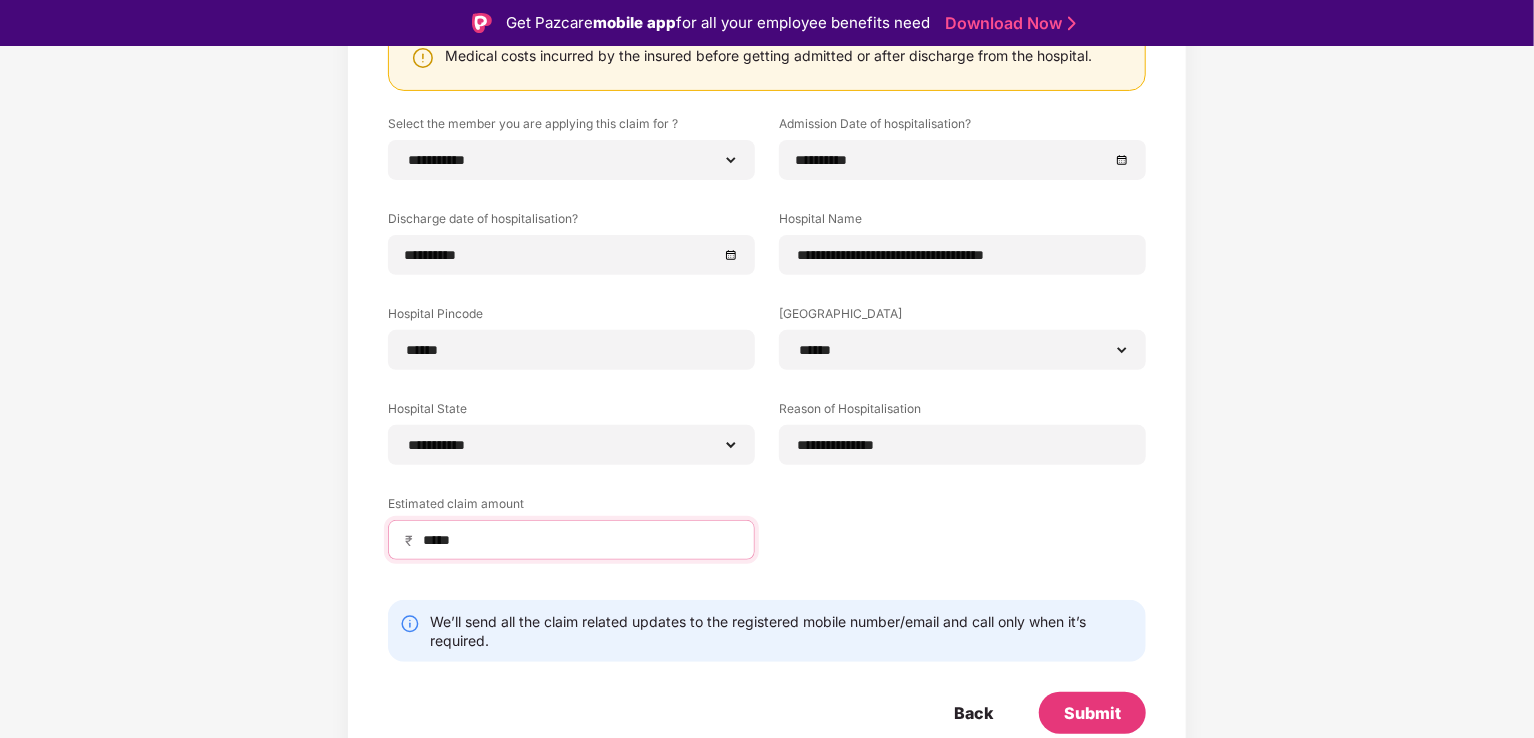 type on "*****" 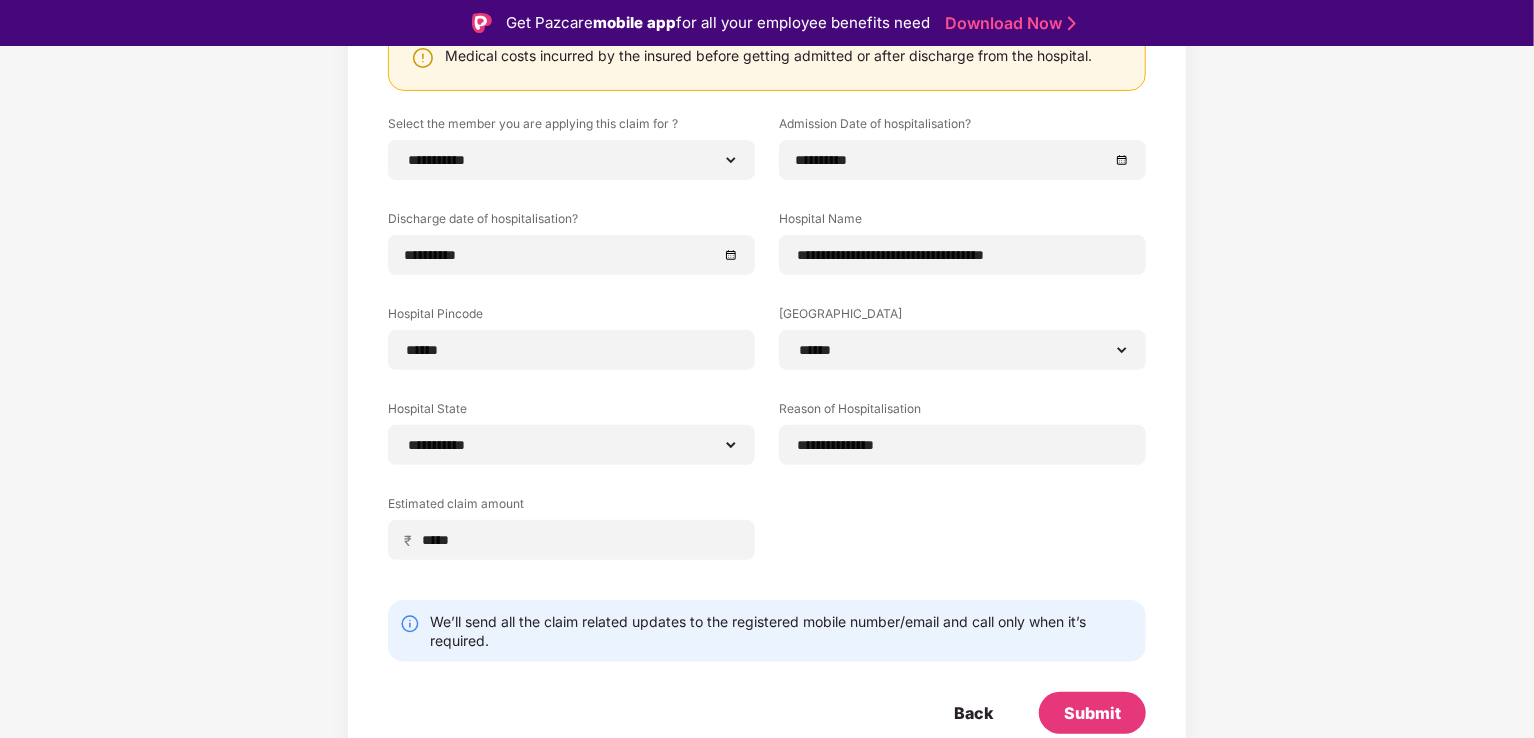 click on "**********" at bounding box center [767, 352] 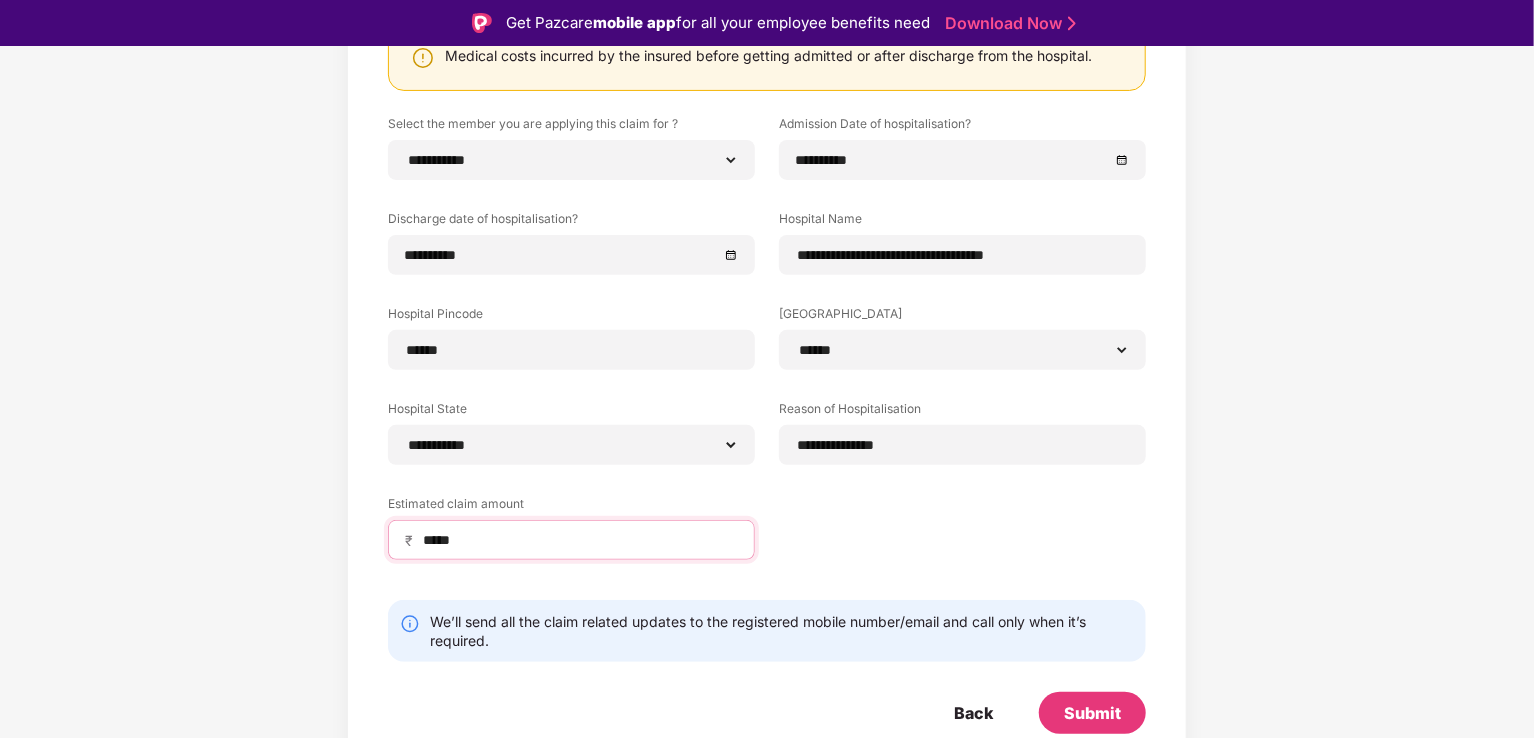 click on "*****" at bounding box center (579, 540) 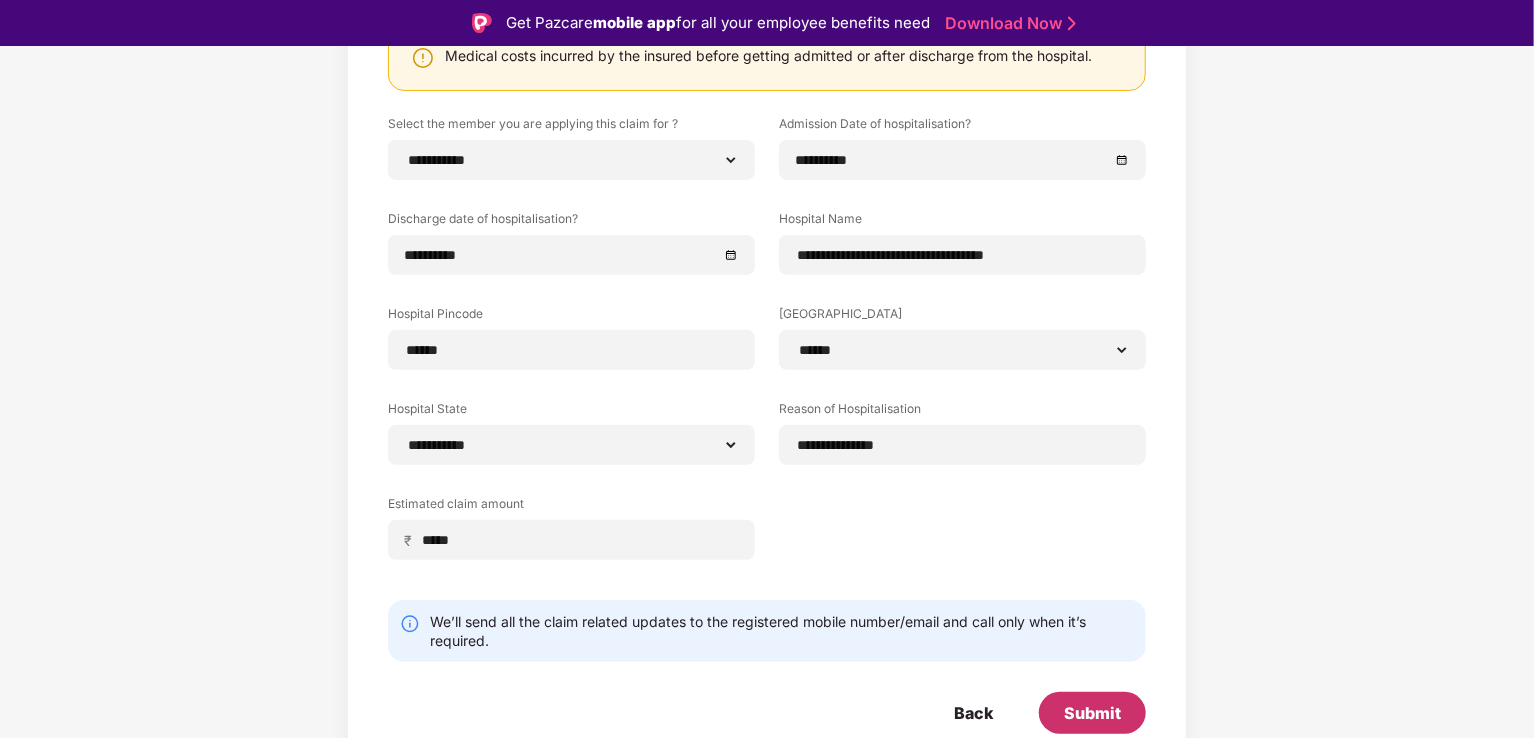 click on "Submit" at bounding box center (1092, 713) 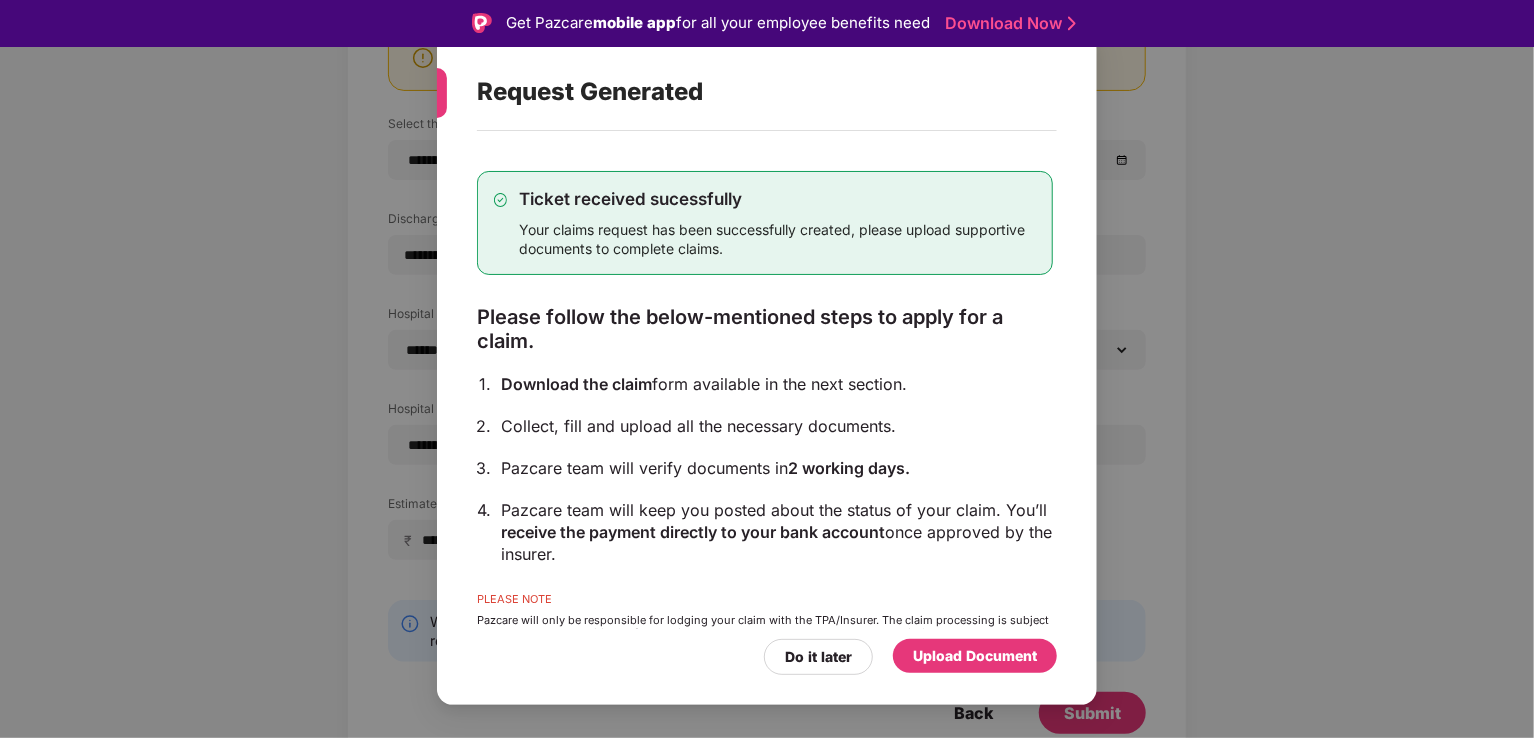 click on "Upload Document" at bounding box center (975, 656) 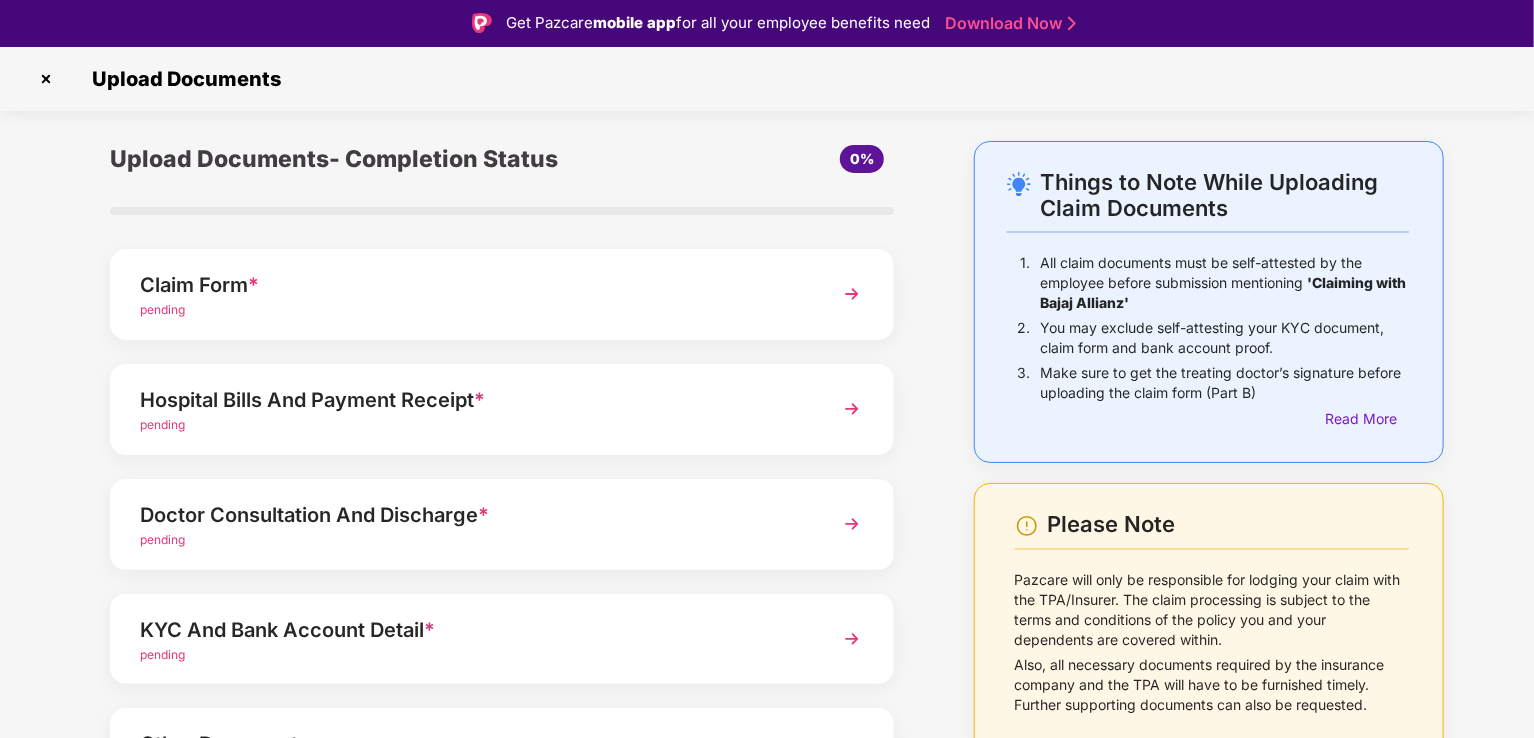 click on "Claim Form * pending" at bounding box center [502, 294] 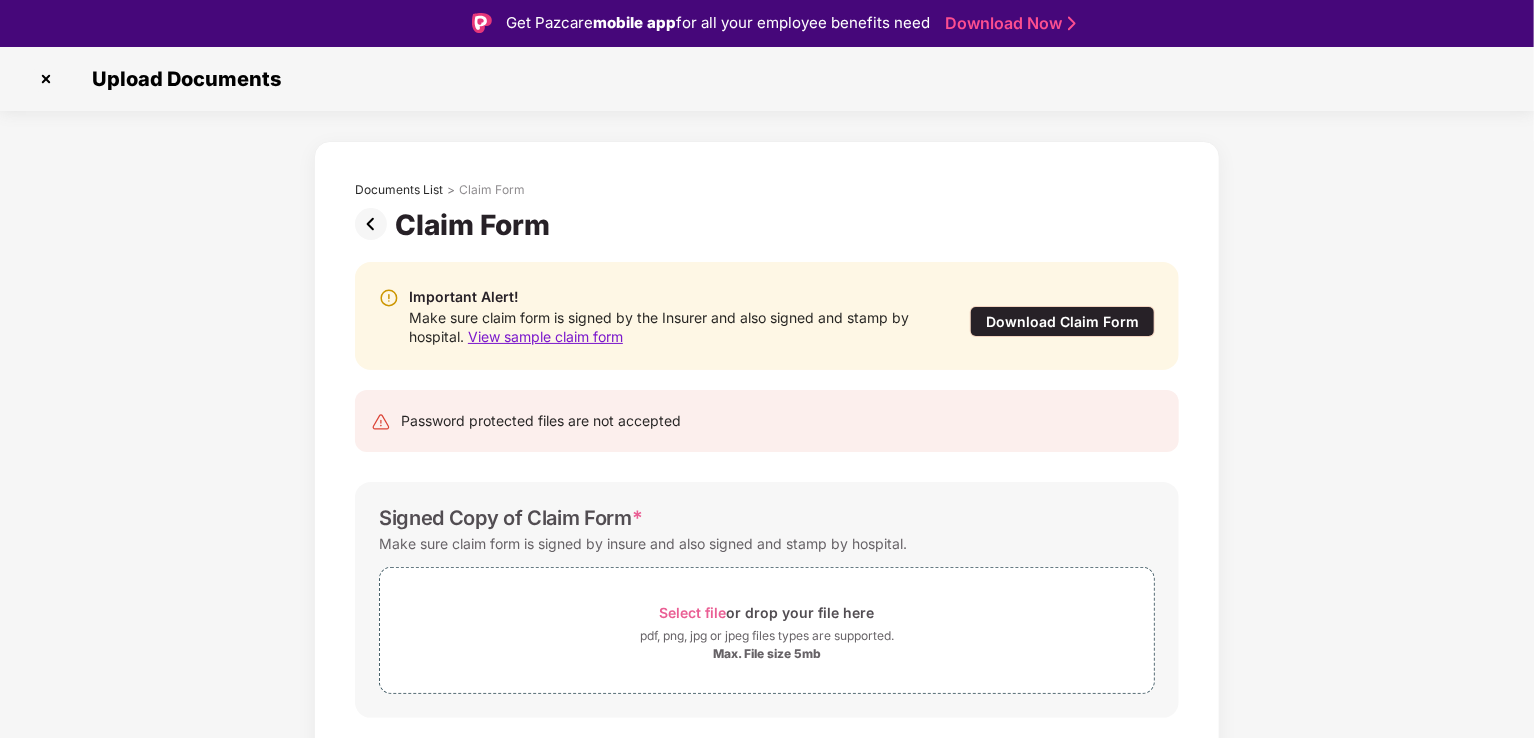scroll, scrollTop: 0, scrollLeft: 0, axis: both 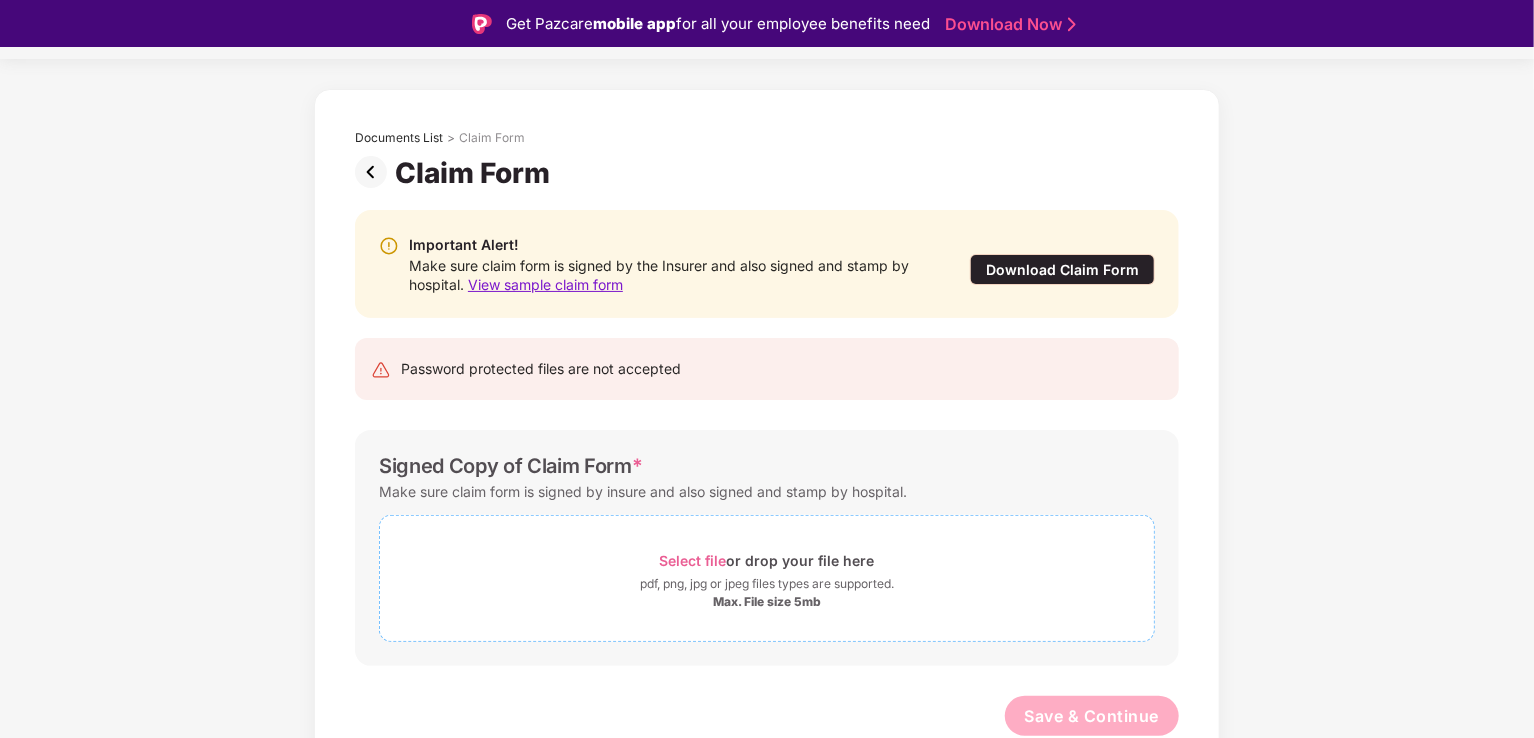 click on "Select file" at bounding box center [693, 560] 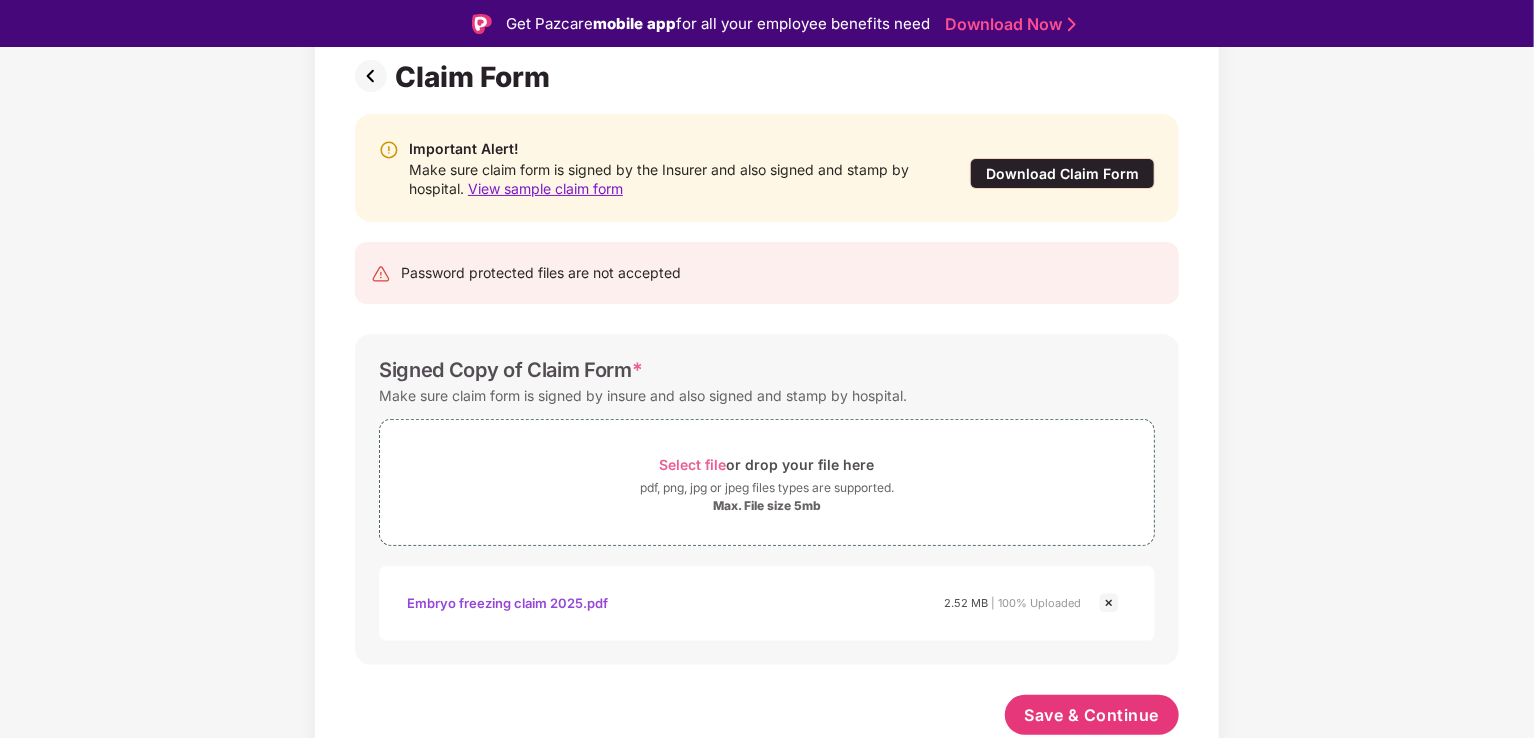 scroll, scrollTop: 148, scrollLeft: 0, axis: vertical 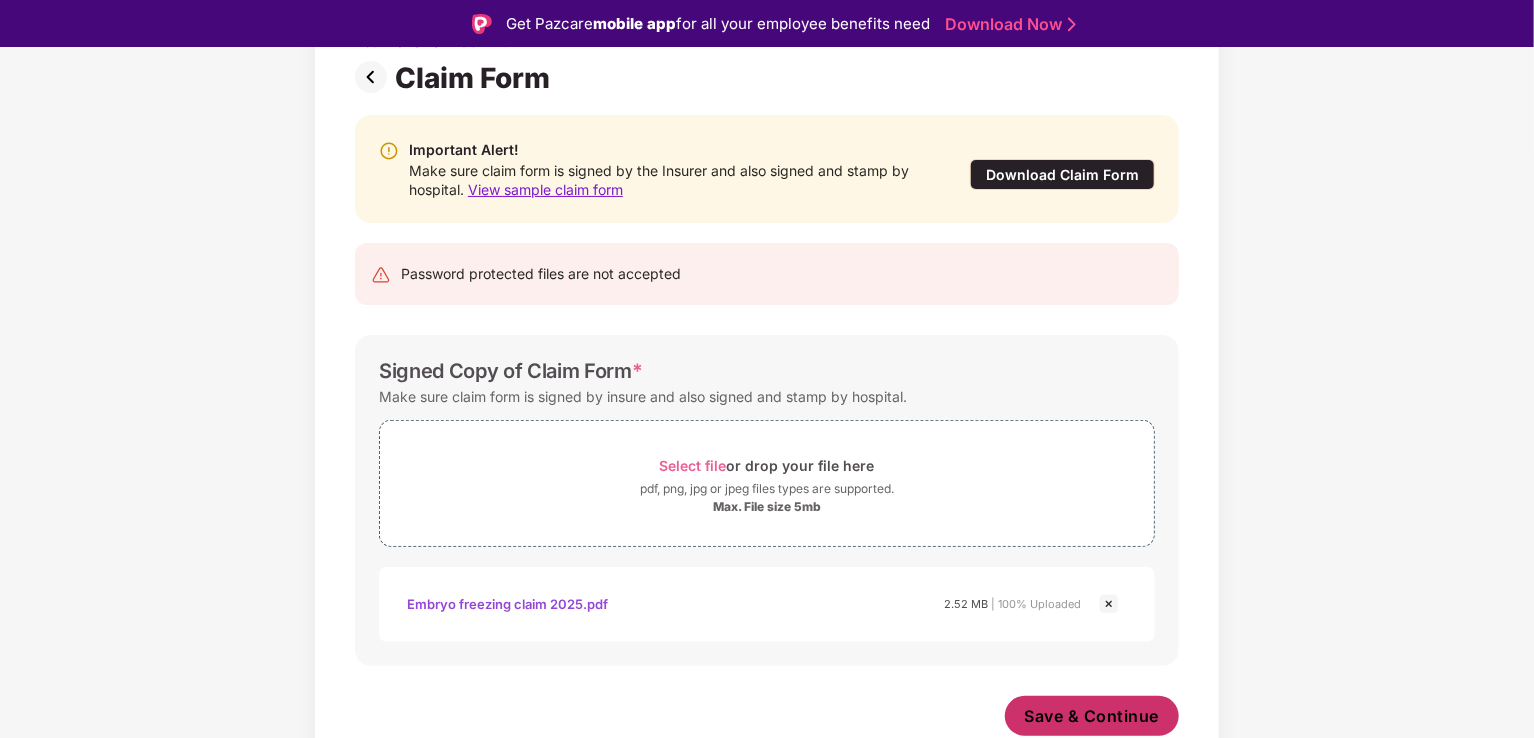 click on "Save & Continue" at bounding box center [1092, 716] 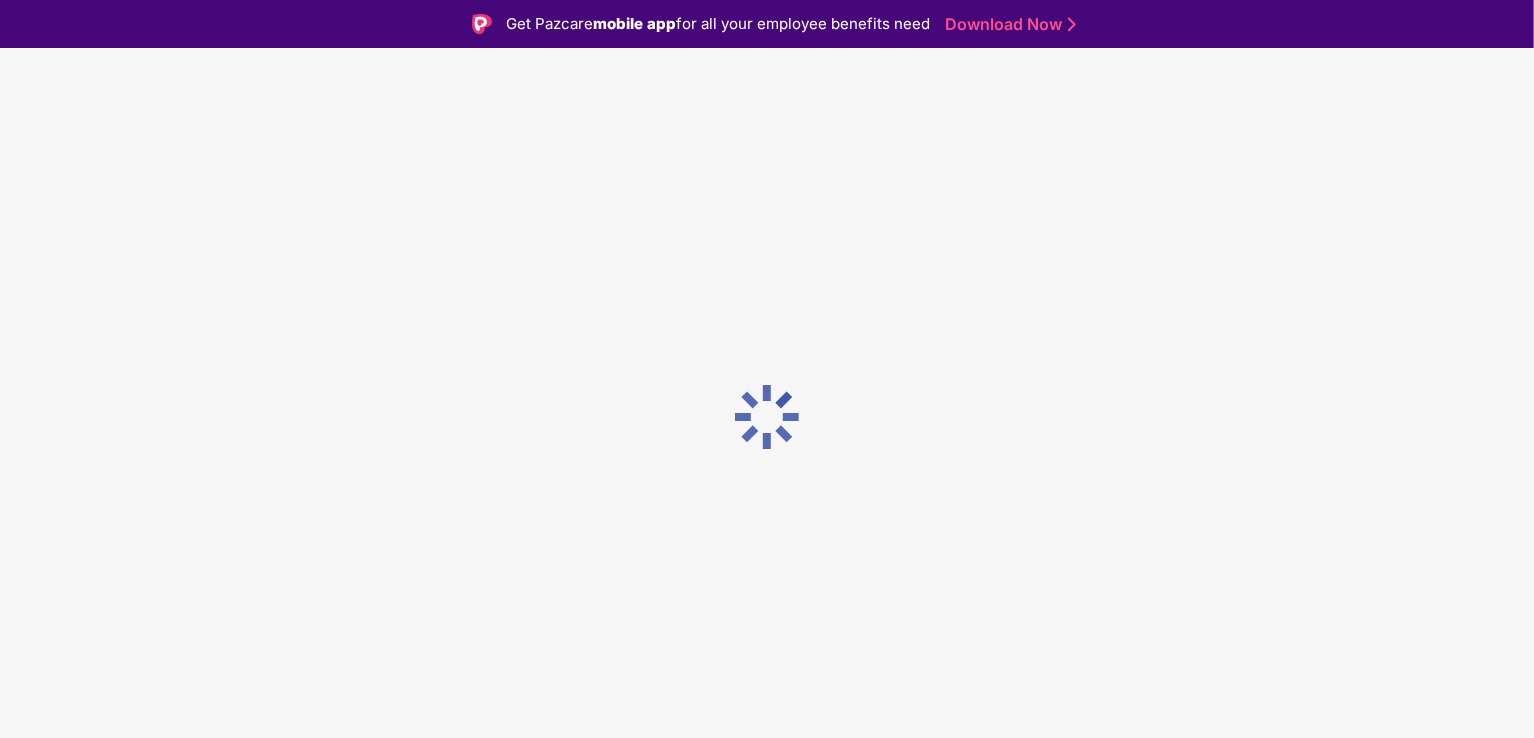 scroll, scrollTop: 0, scrollLeft: 0, axis: both 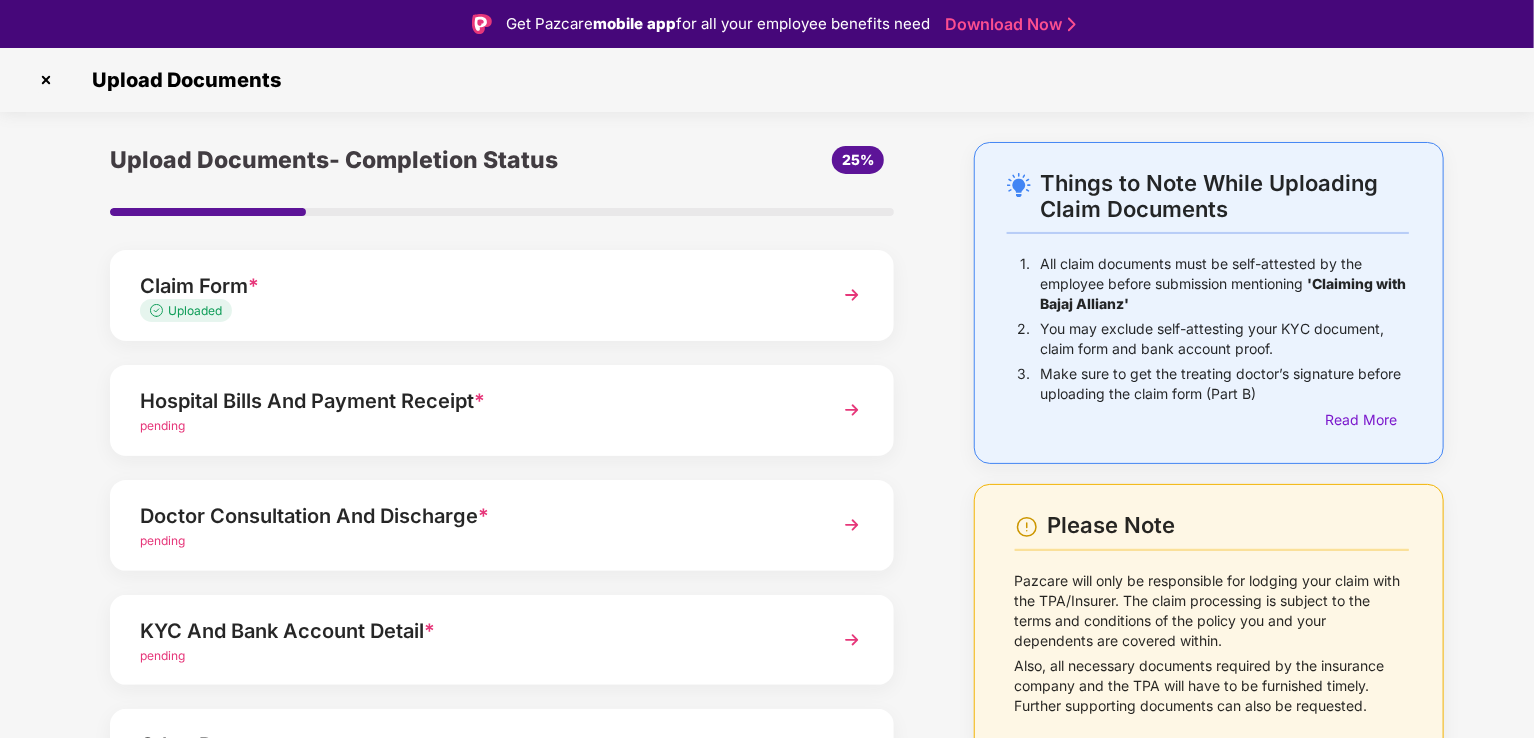 click on "Hospital Bills And Payment Receipt * pending" at bounding box center [502, 410] 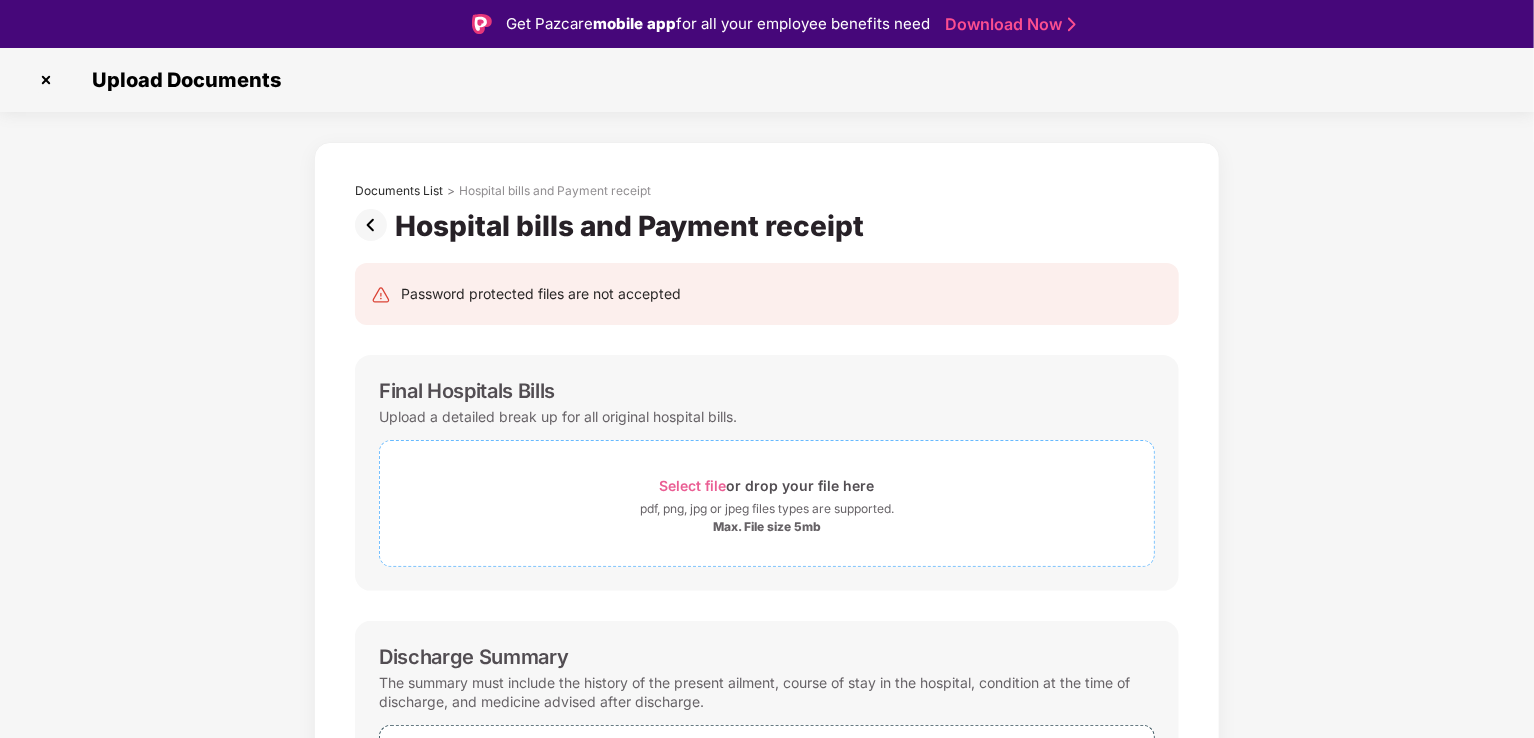 click on "Select file" at bounding box center [693, 485] 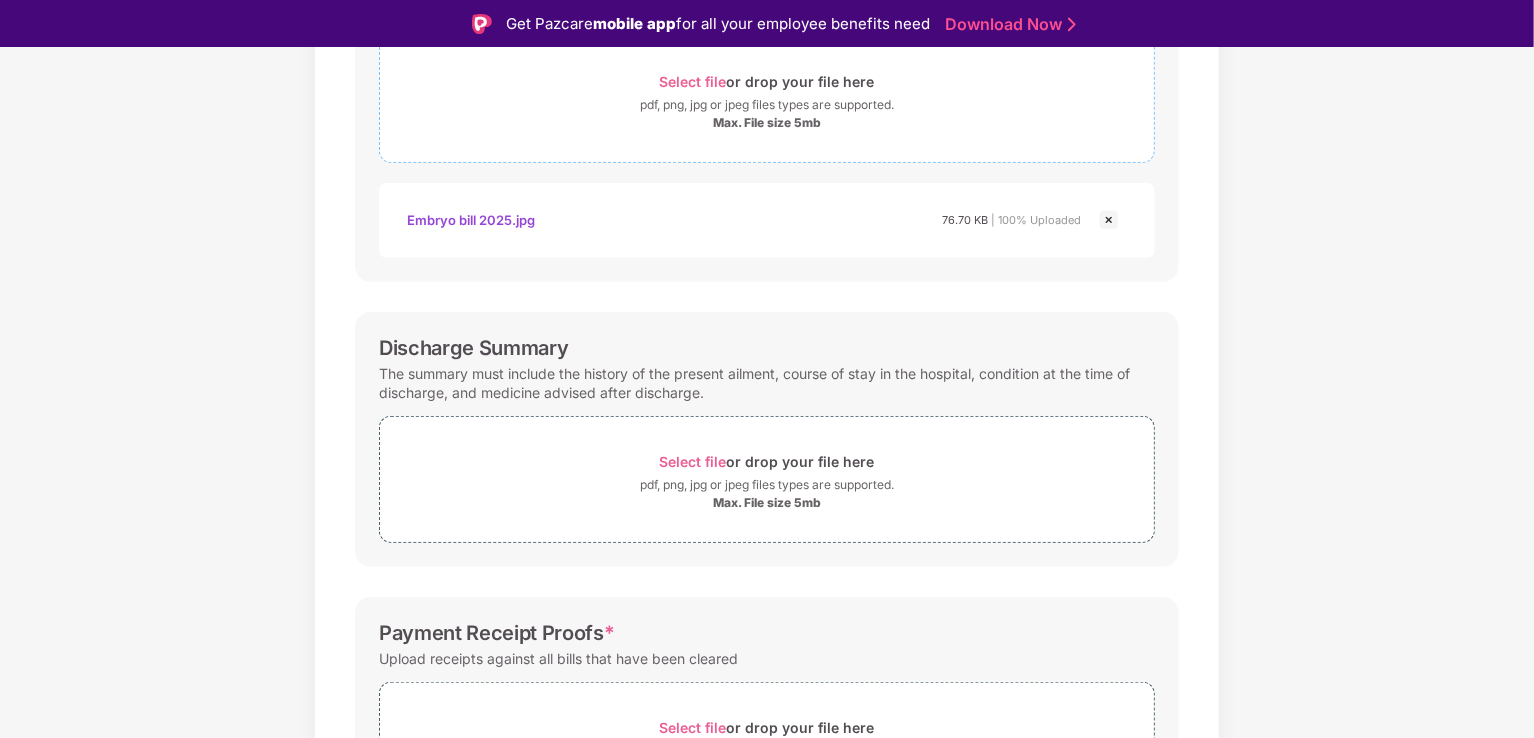scroll, scrollTop: 425, scrollLeft: 0, axis: vertical 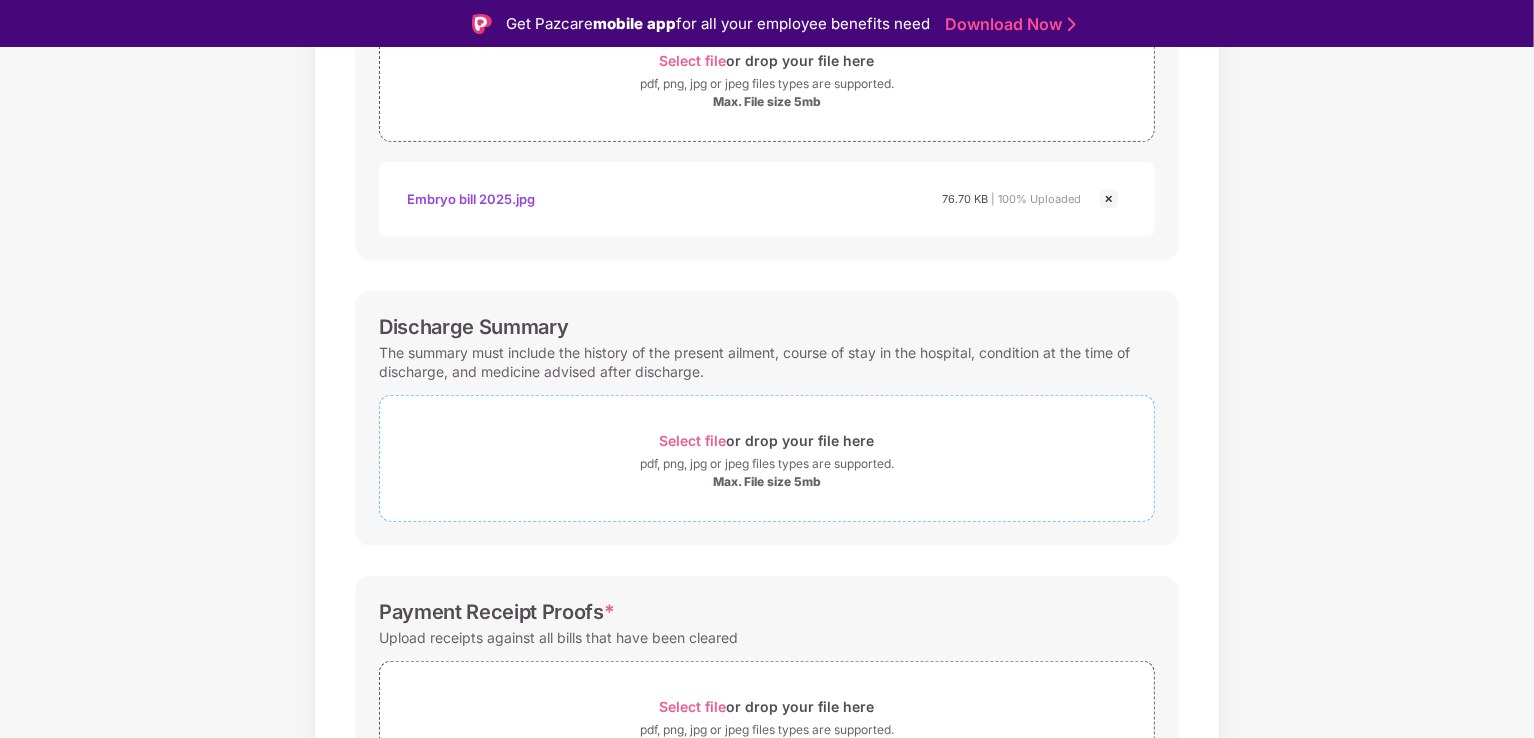 click on "Select file" at bounding box center [693, 440] 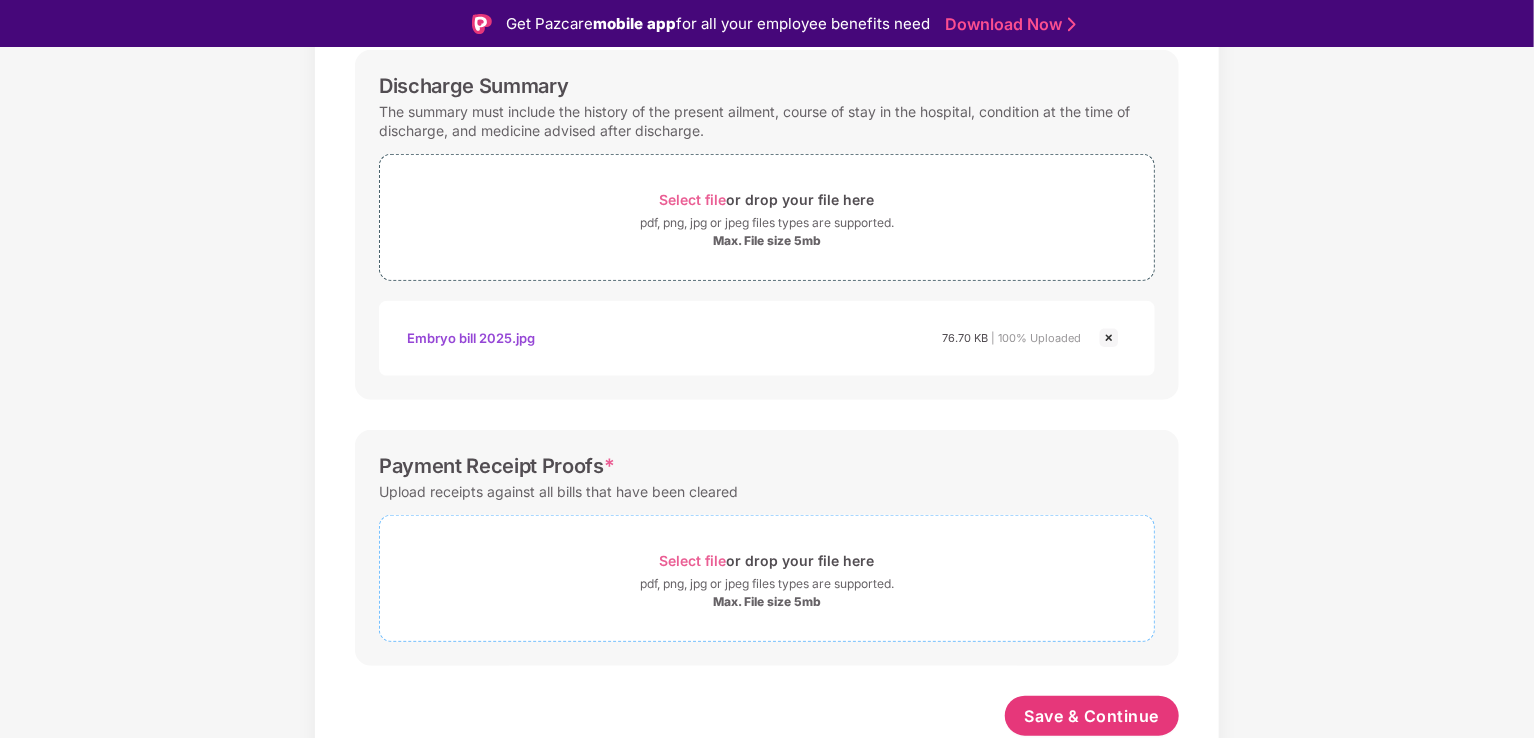 scroll, scrollTop: 665, scrollLeft: 0, axis: vertical 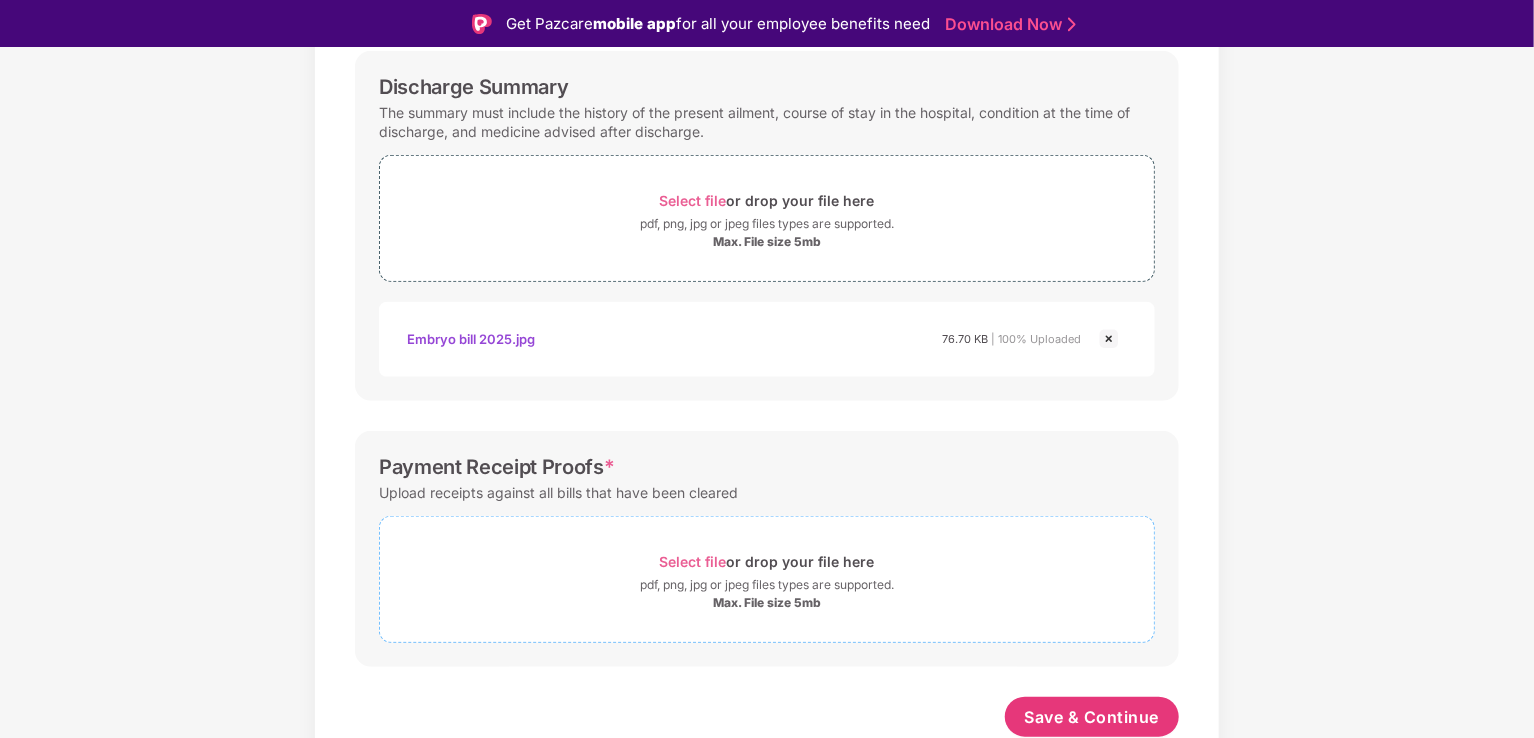 click on "Select file" at bounding box center [693, 561] 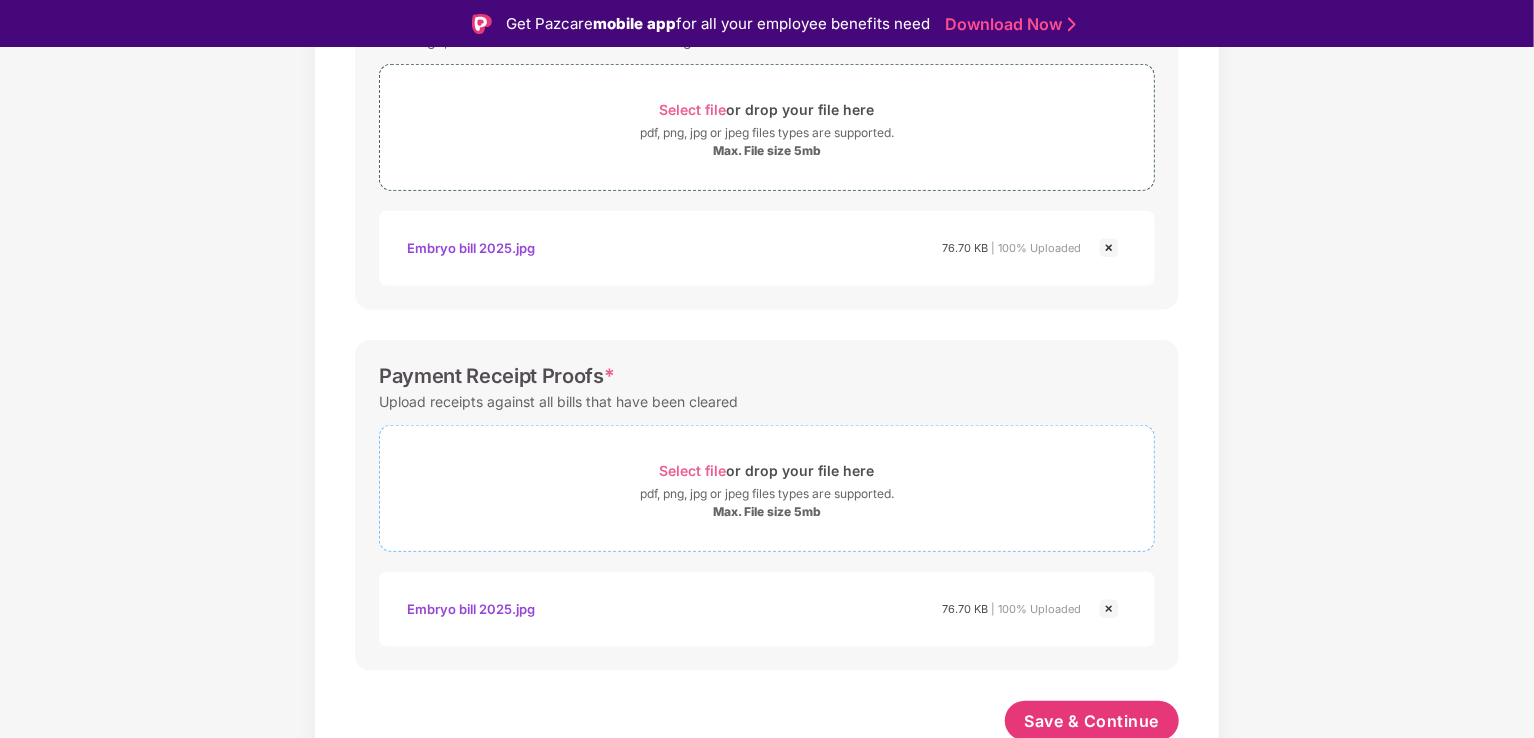 scroll, scrollTop: 760, scrollLeft: 0, axis: vertical 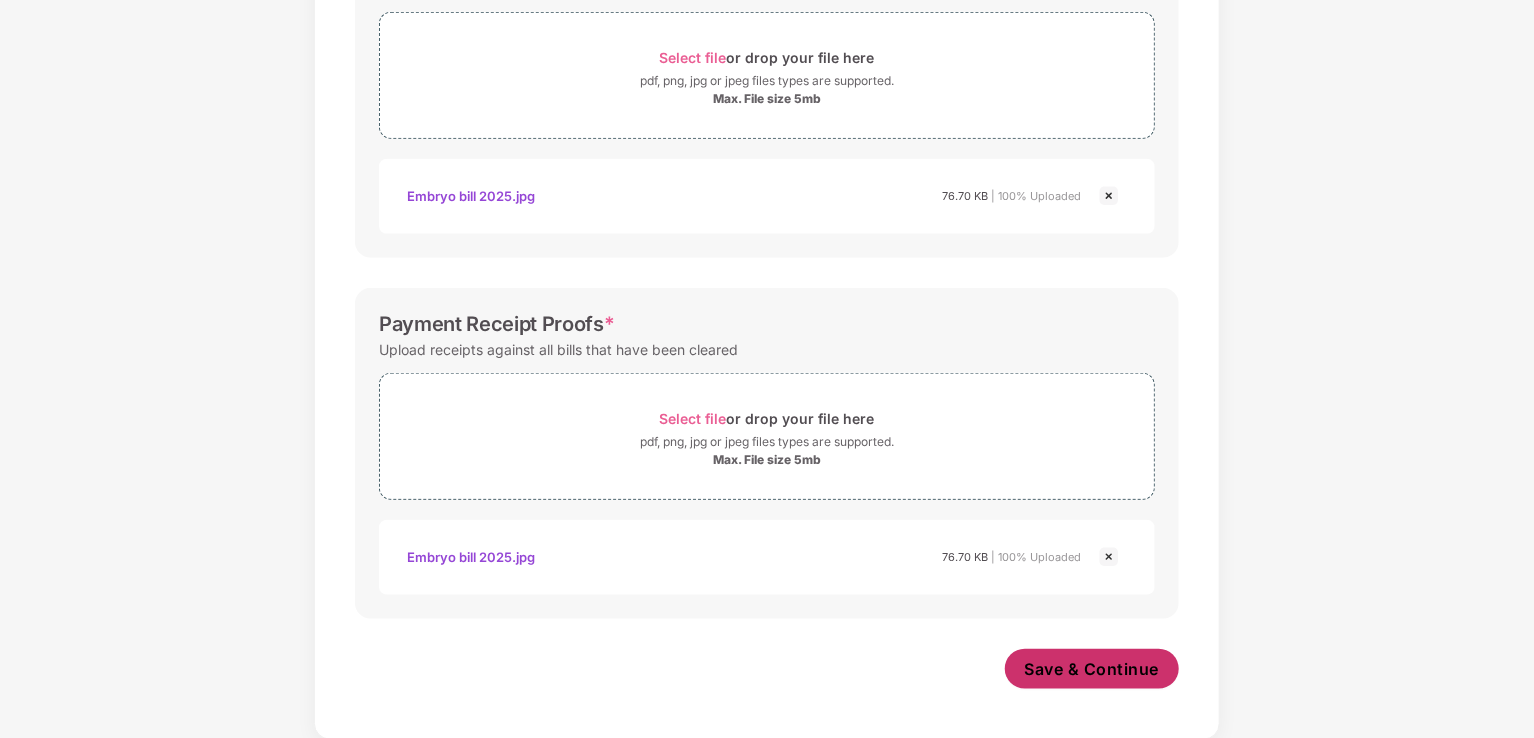 click on "Save & Continue" at bounding box center [1092, 669] 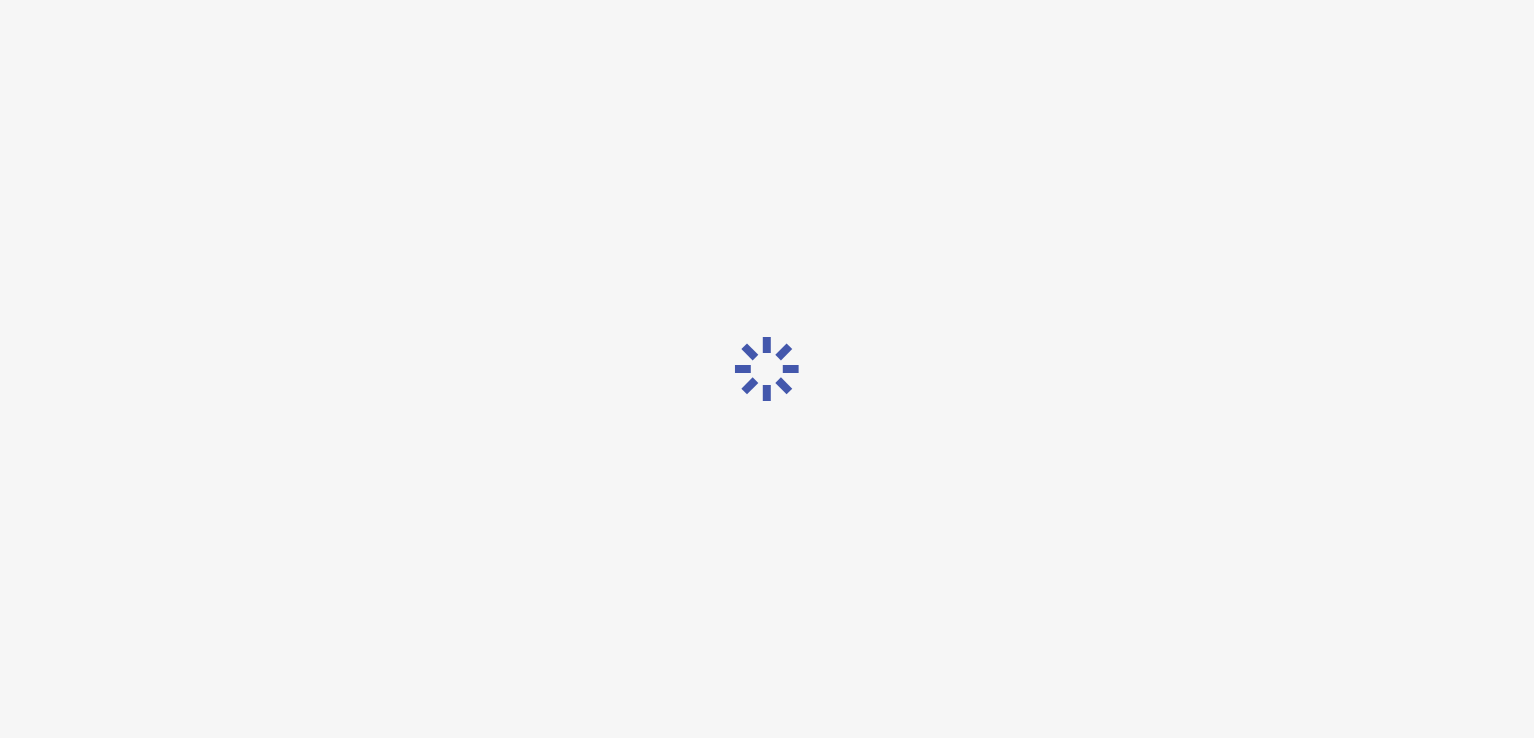 scroll, scrollTop: 0, scrollLeft: 0, axis: both 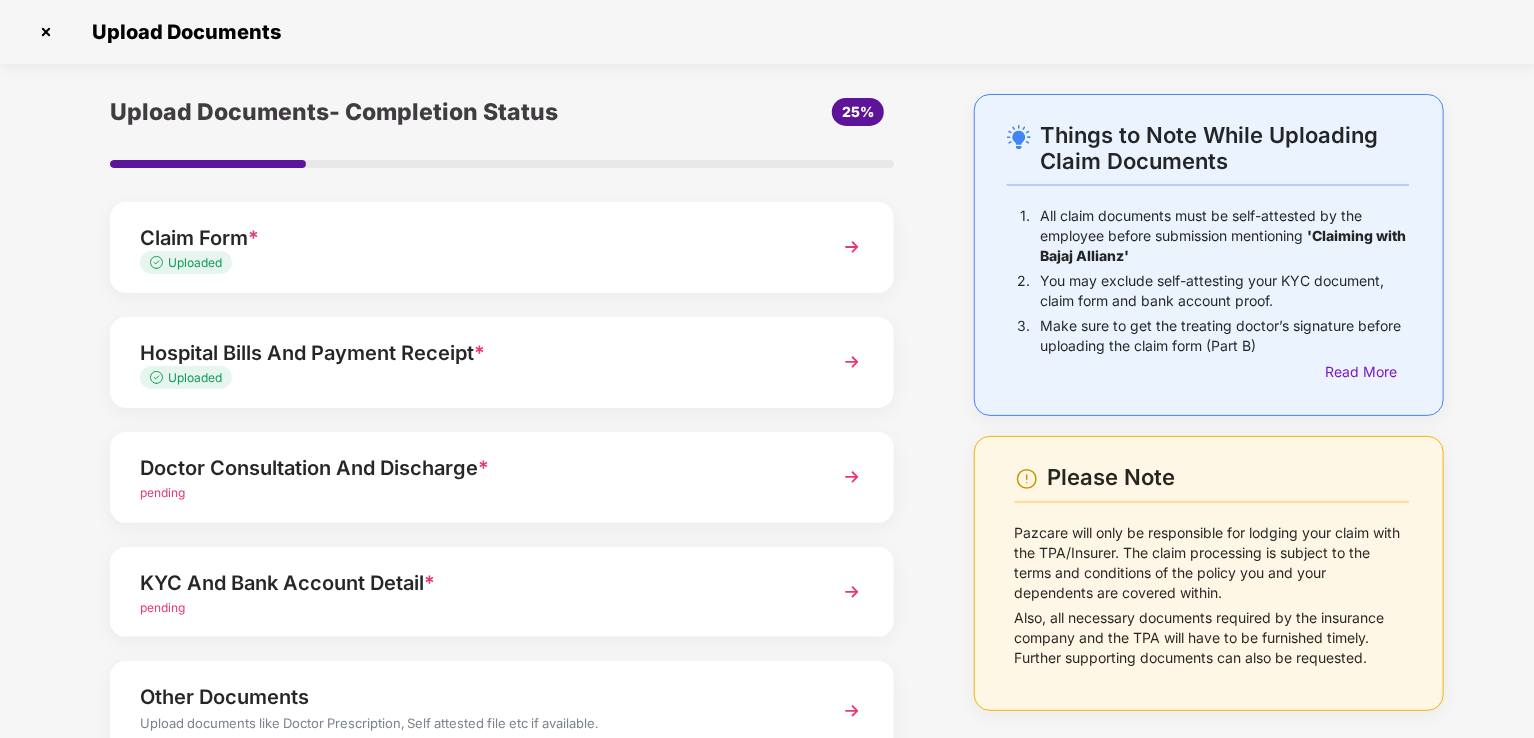 click on "Doctor Consultation And Discharge * pending" at bounding box center [502, 477] 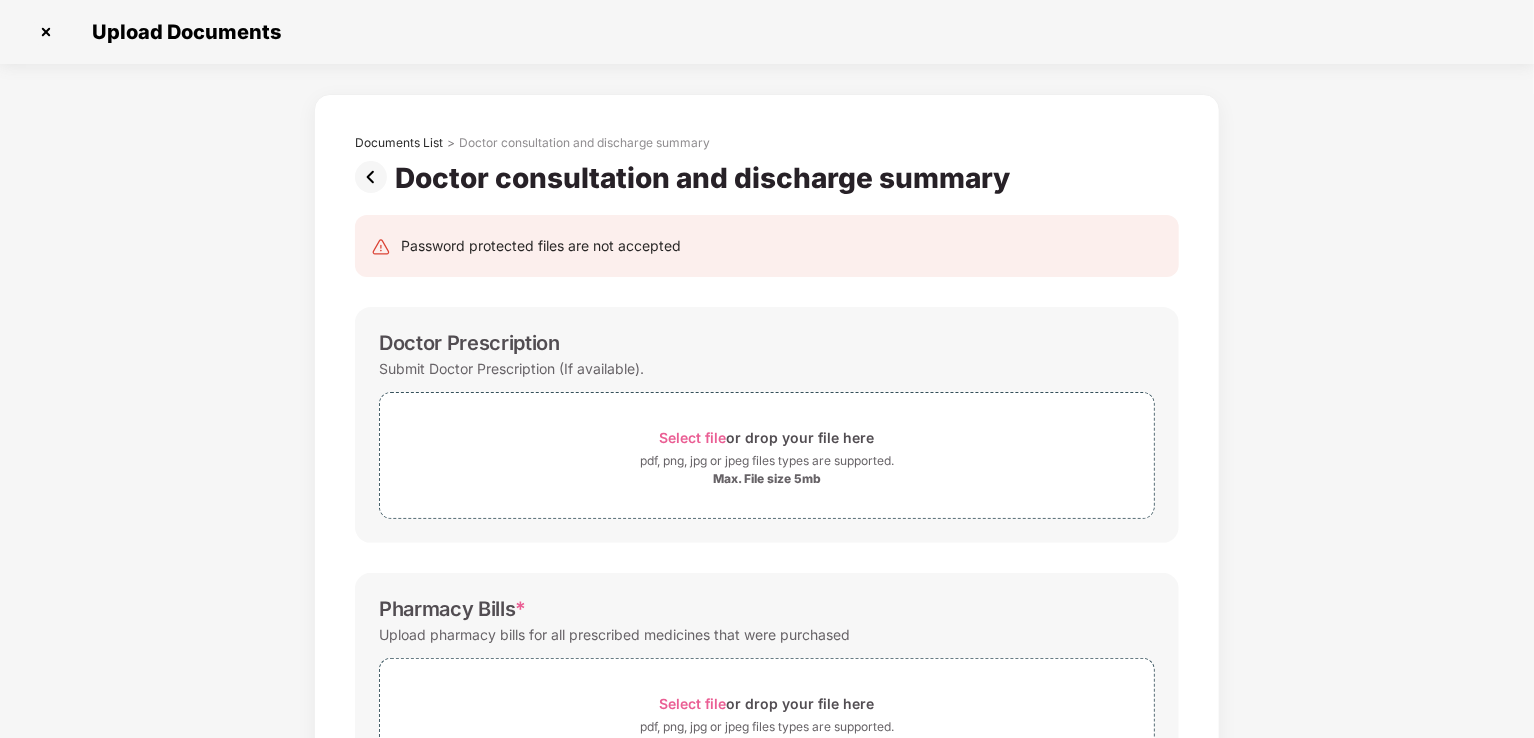scroll, scrollTop: 0, scrollLeft: 0, axis: both 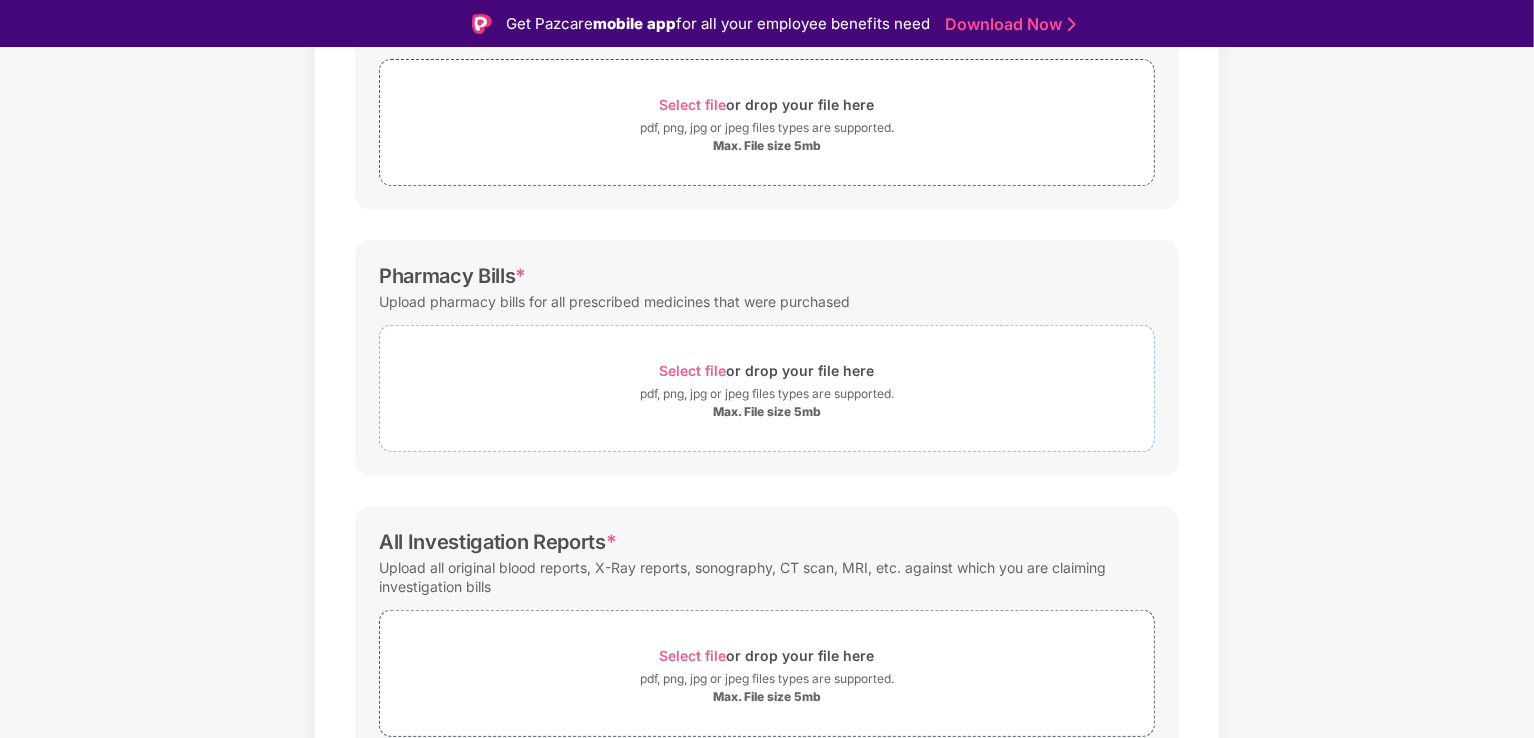 click on "Select file" at bounding box center [693, 370] 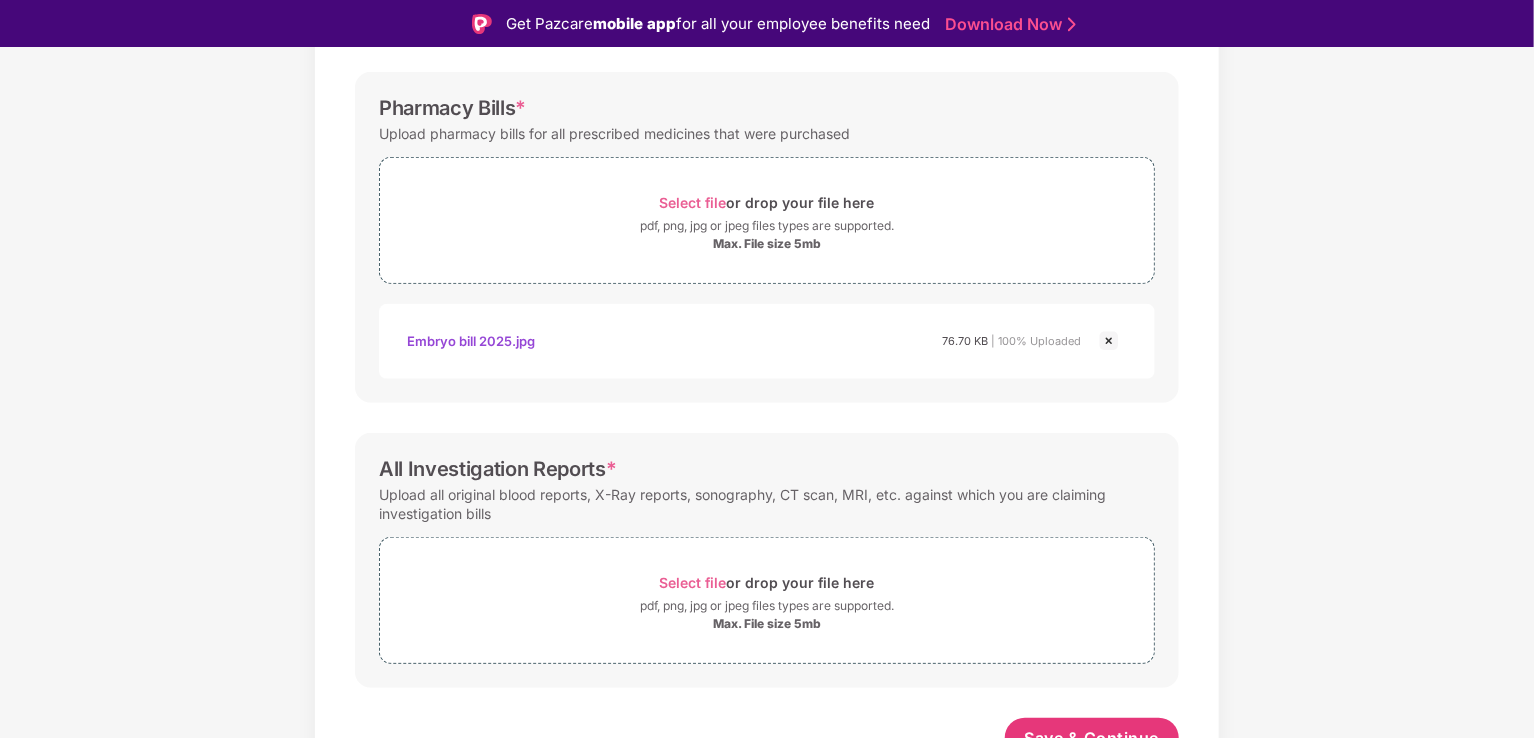 scroll, scrollTop: 571, scrollLeft: 0, axis: vertical 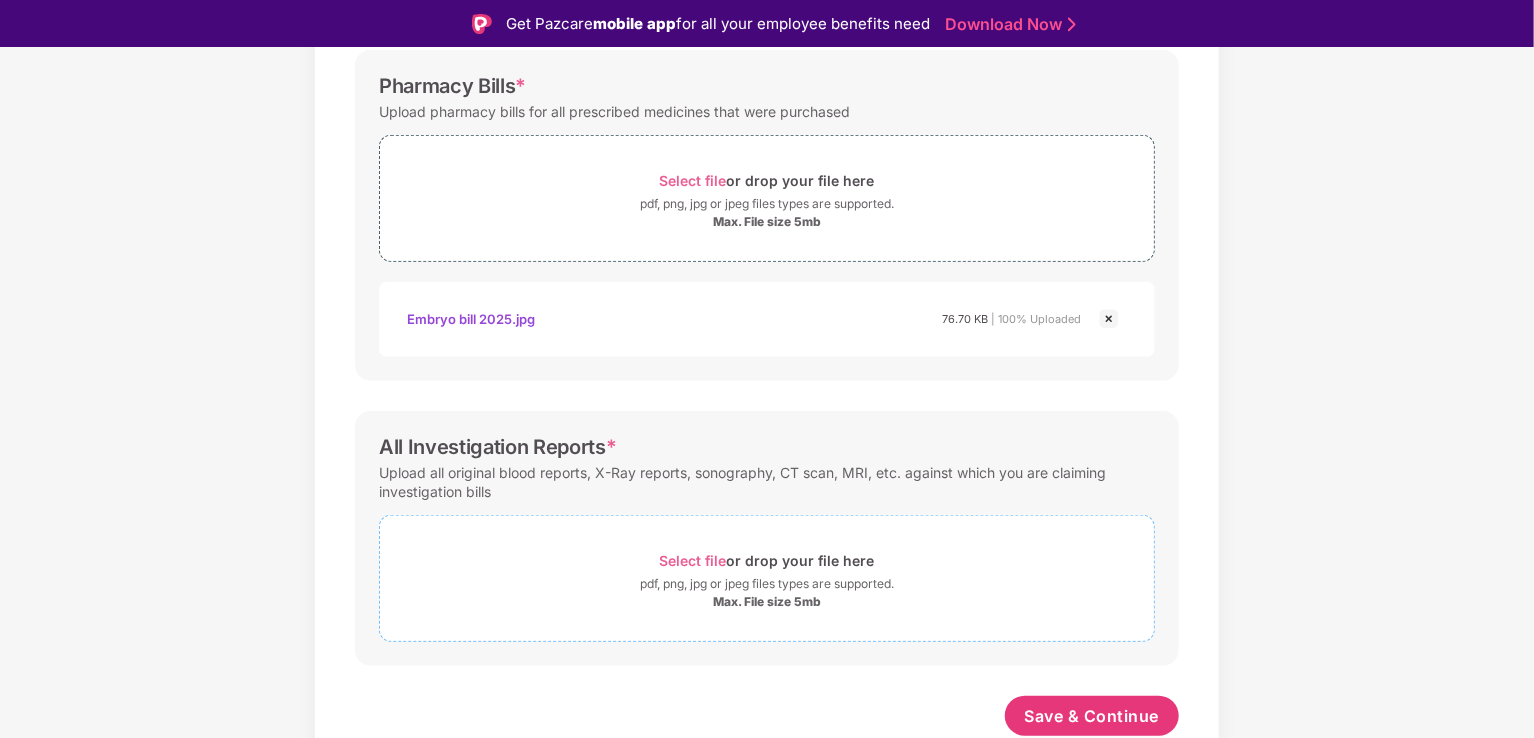 click on "Select file" at bounding box center [693, 560] 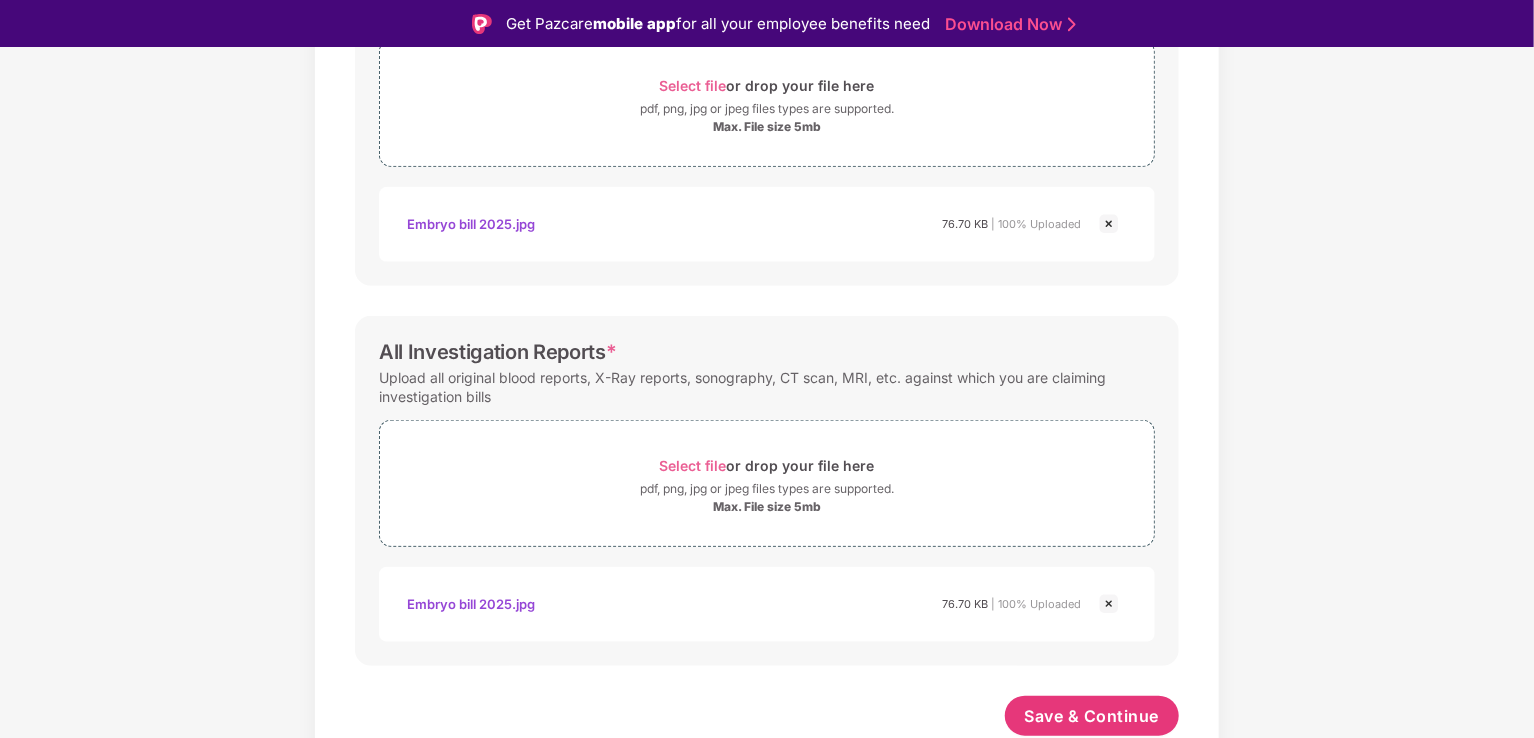 scroll, scrollTop: 665, scrollLeft: 0, axis: vertical 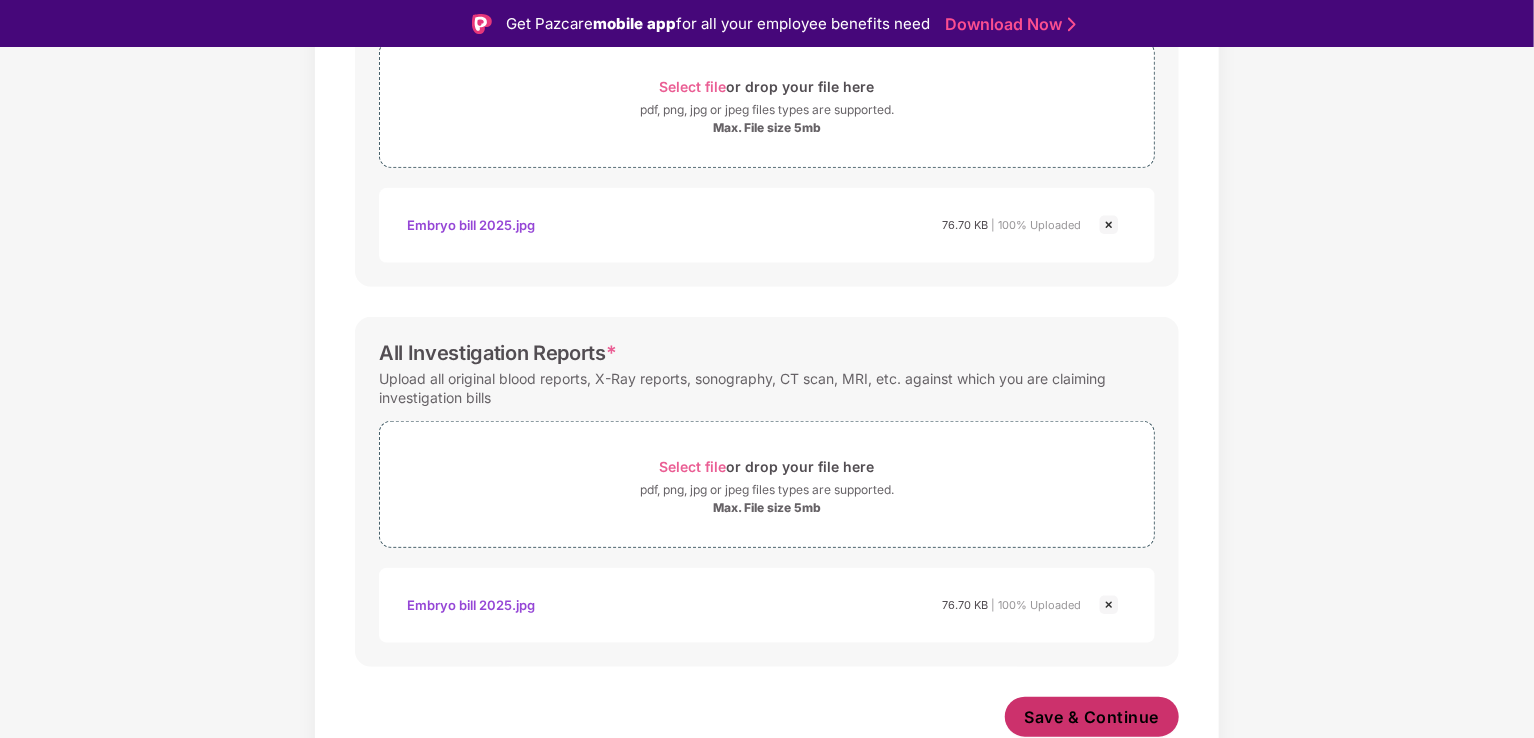 click on "Save & Continue" at bounding box center (1092, 717) 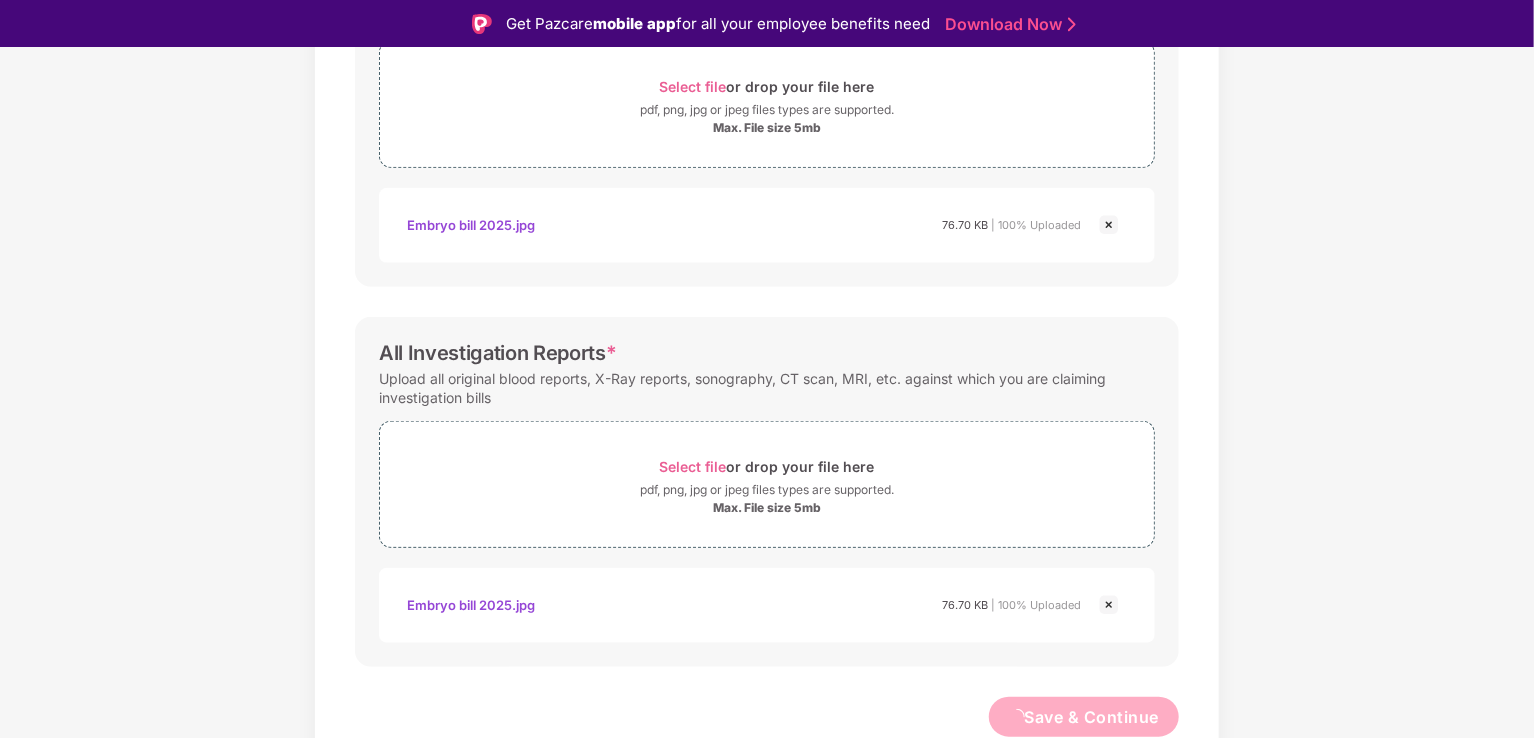 scroll, scrollTop: 0, scrollLeft: 0, axis: both 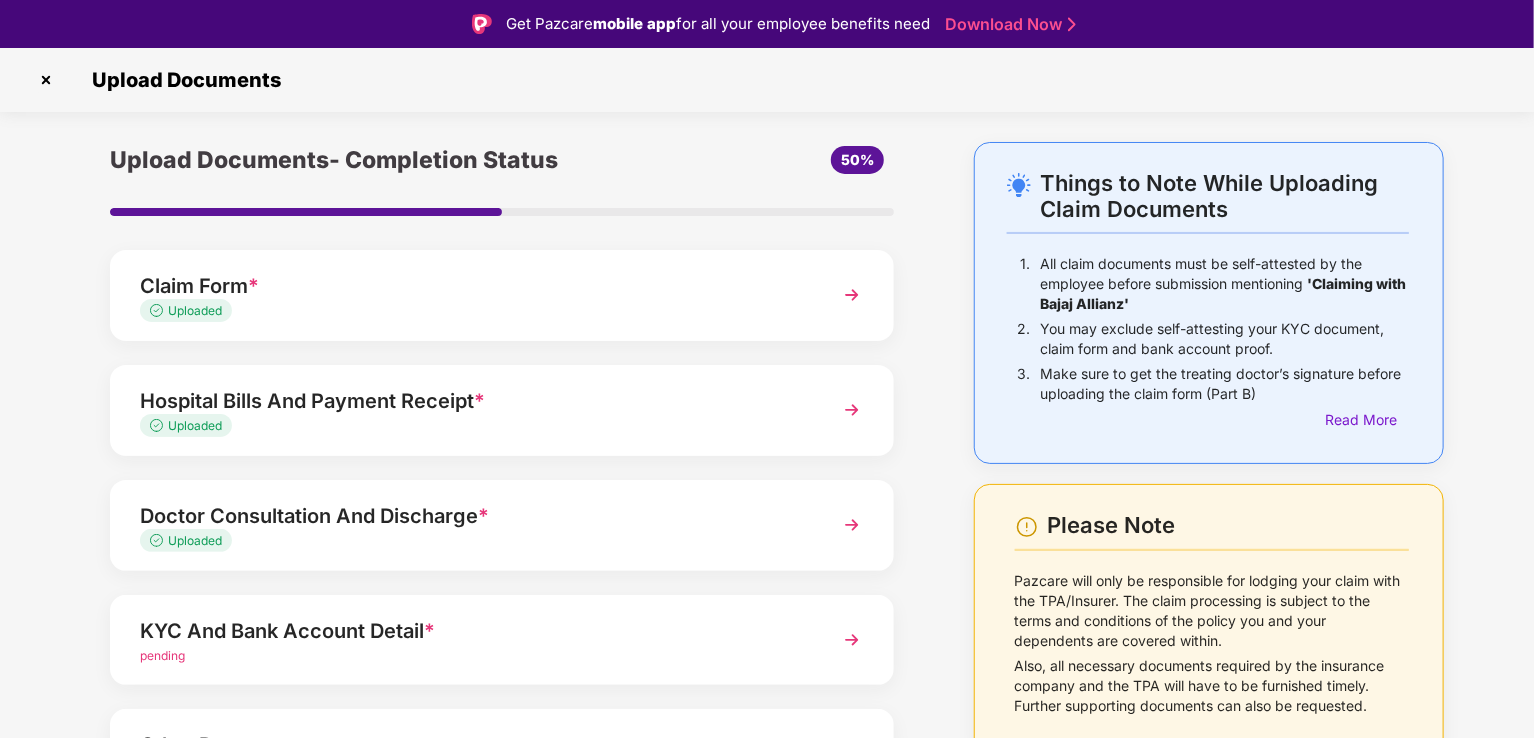 click on "KYC And Bank Account Detail *" at bounding box center (471, 631) 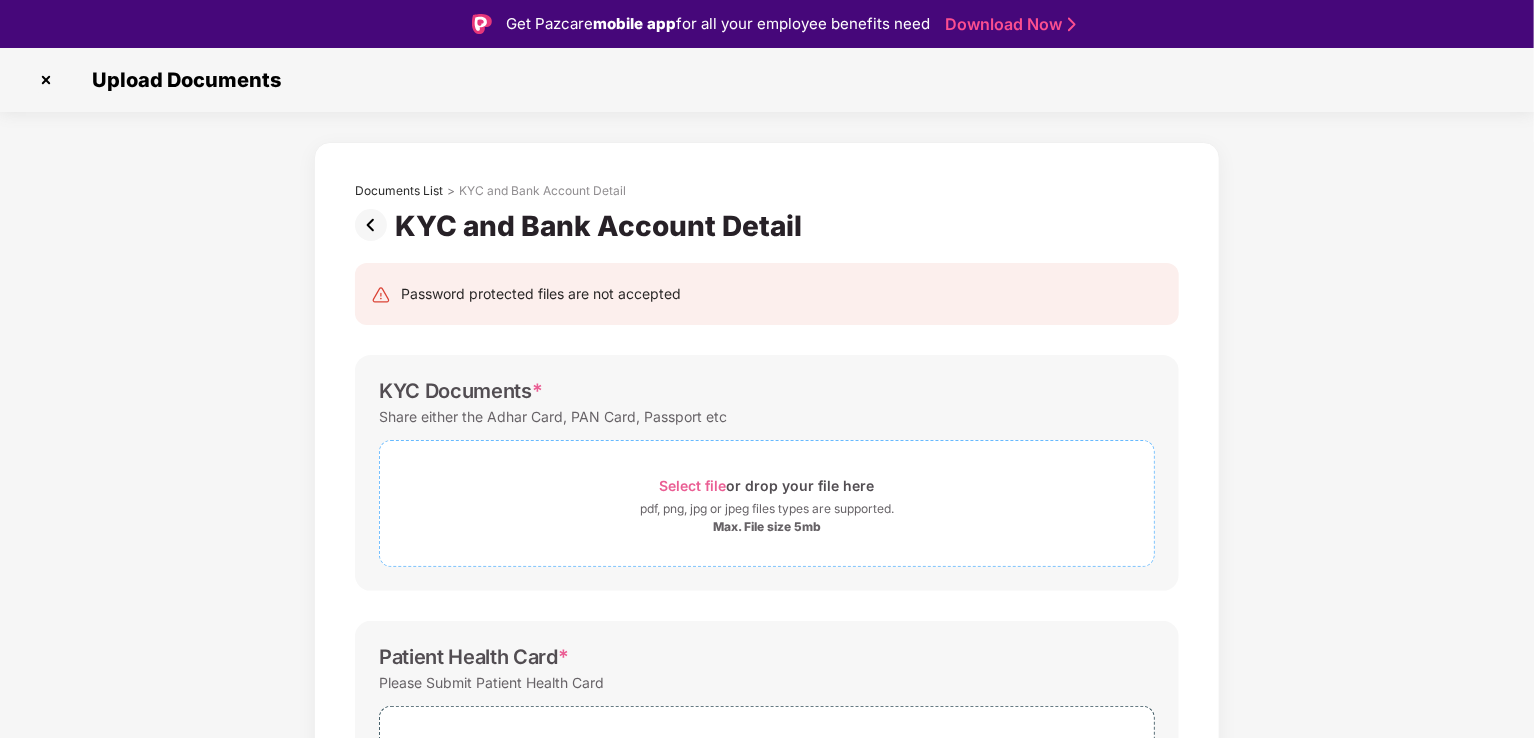 click on "Max. File size 5mb" at bounding box center [767, 527] 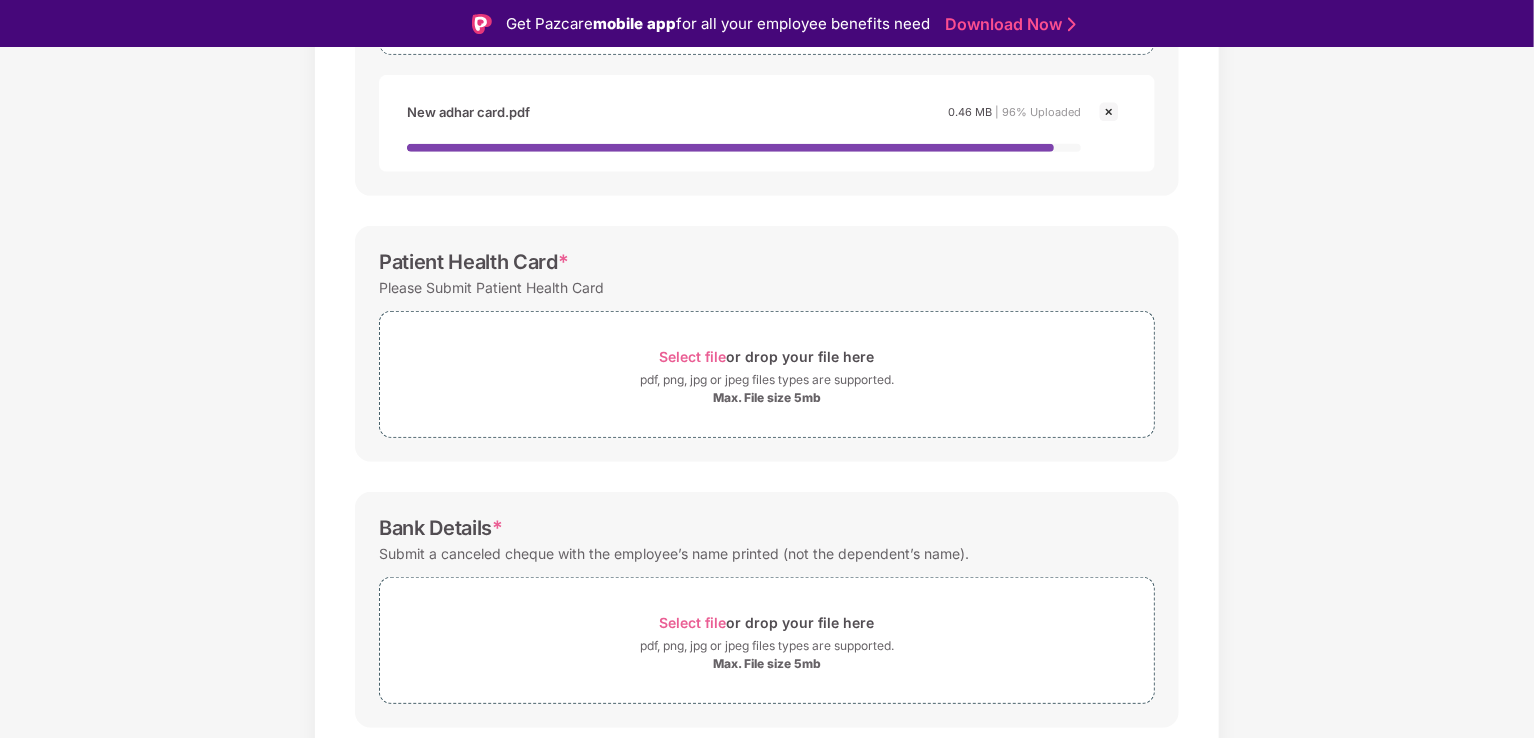 scroll, scrollTop: 544, scrollLeft: 0, axis: vertical 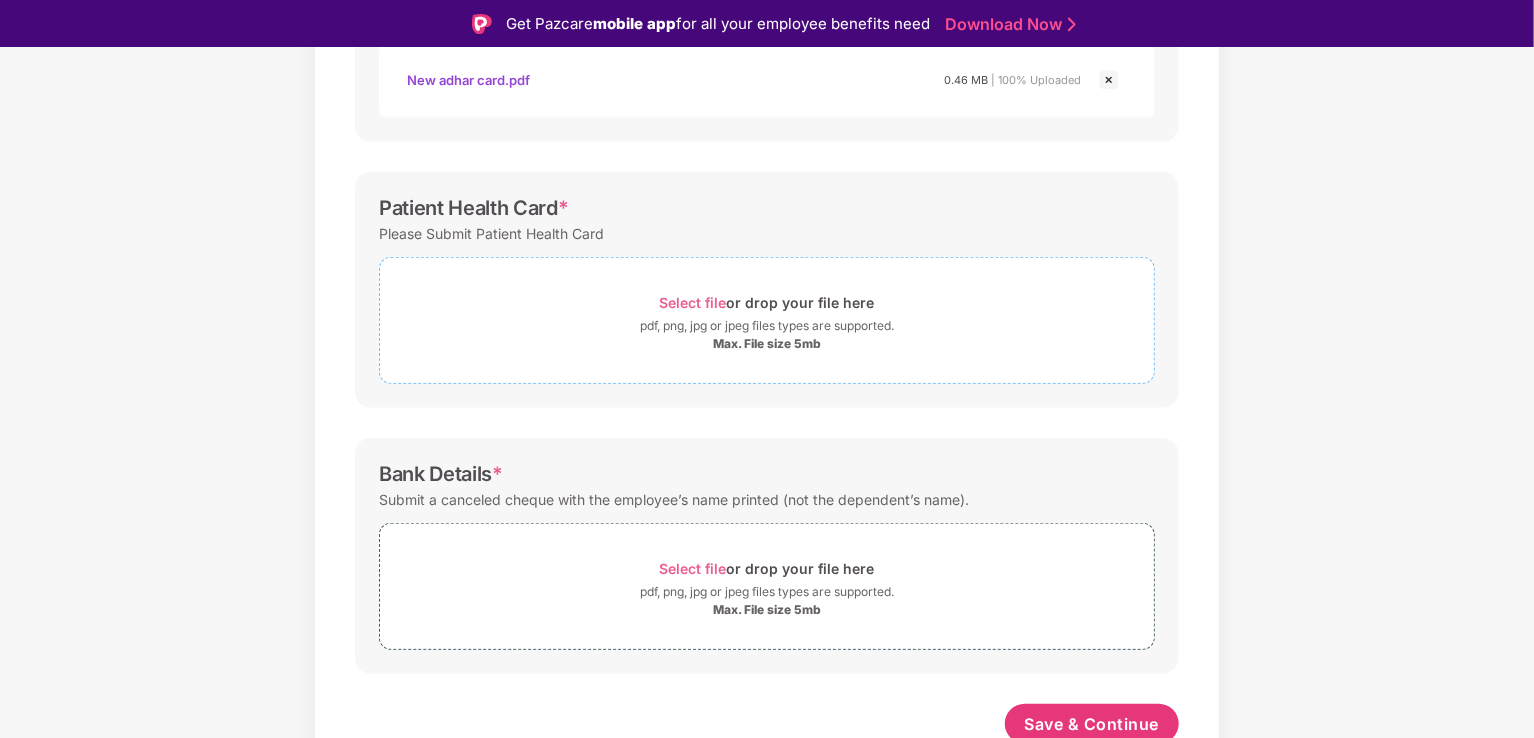 click on "Select file" at bounding box center (693, 302) 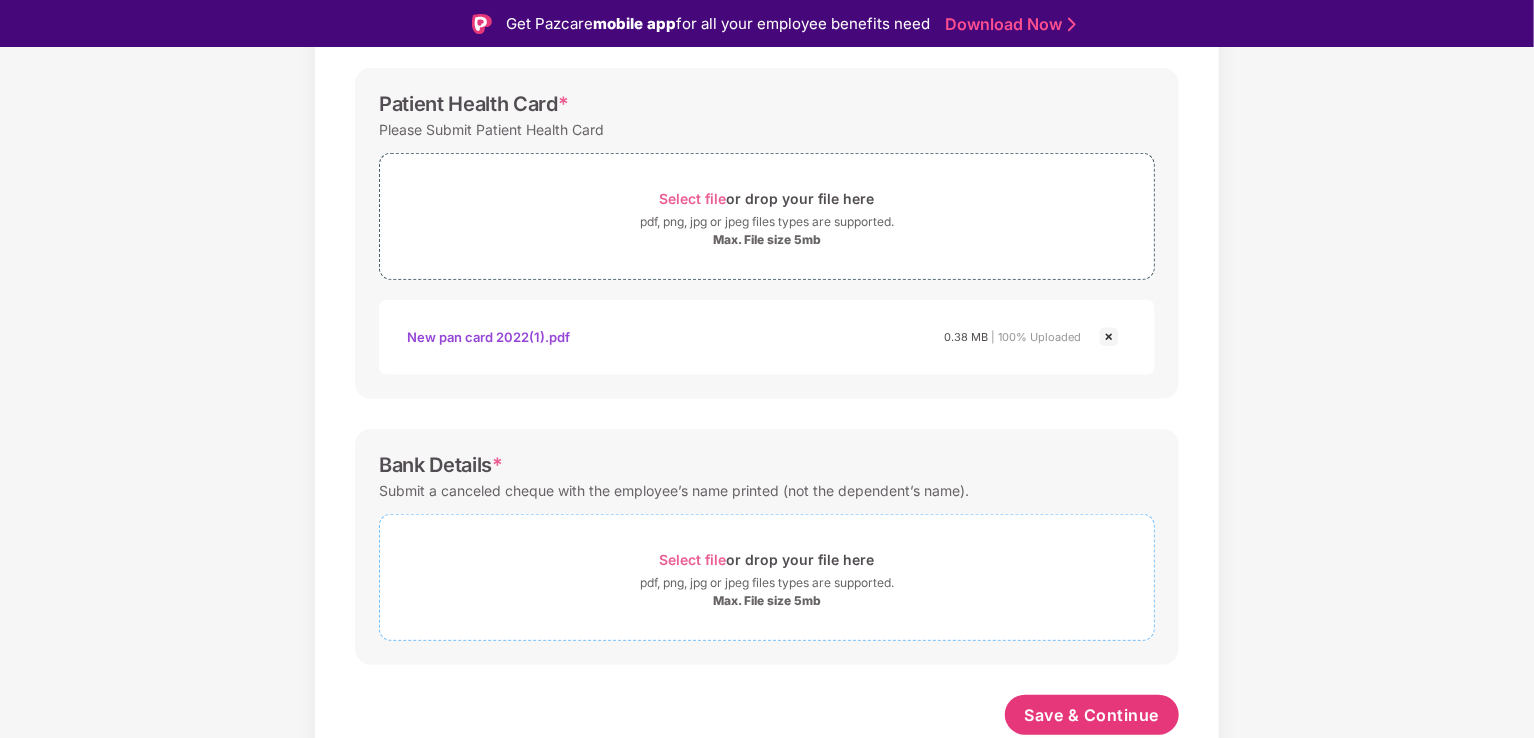 scroll, scrollTop: 647, scrollLeft: 0, axis: vertical 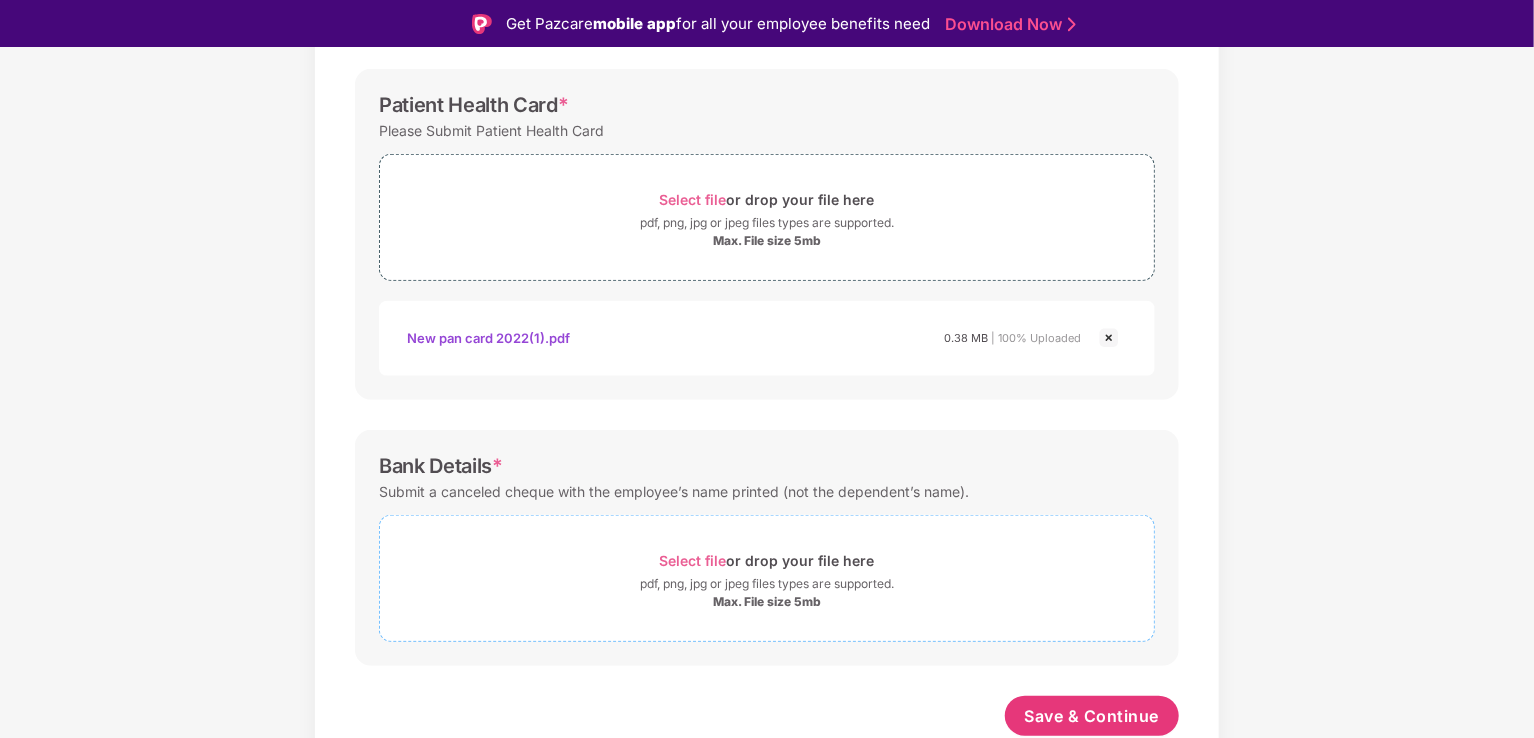 click on "Select file" at bounding box center (693, 560) 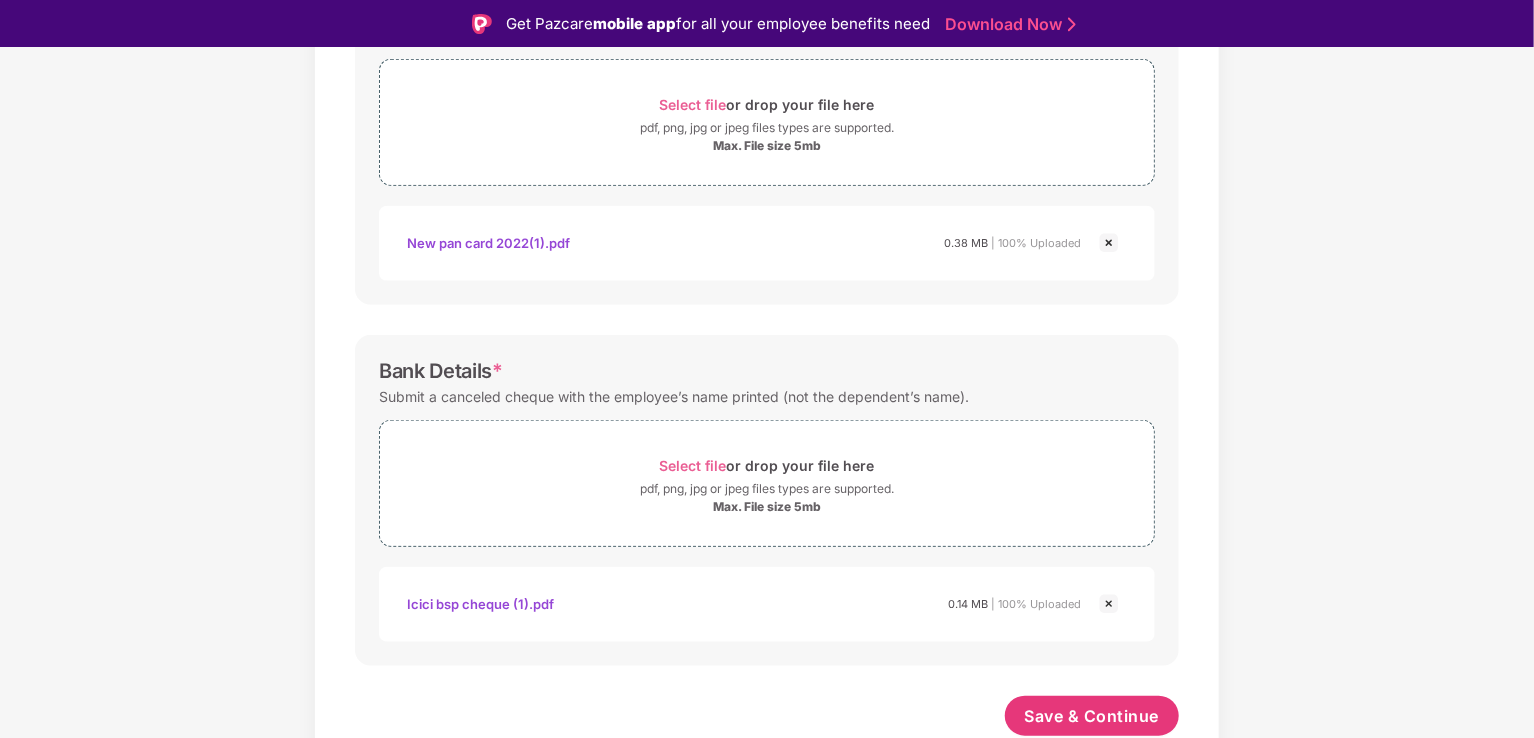 scroll, scrollTop: 741, scrollLeft: 0, axis: vertical 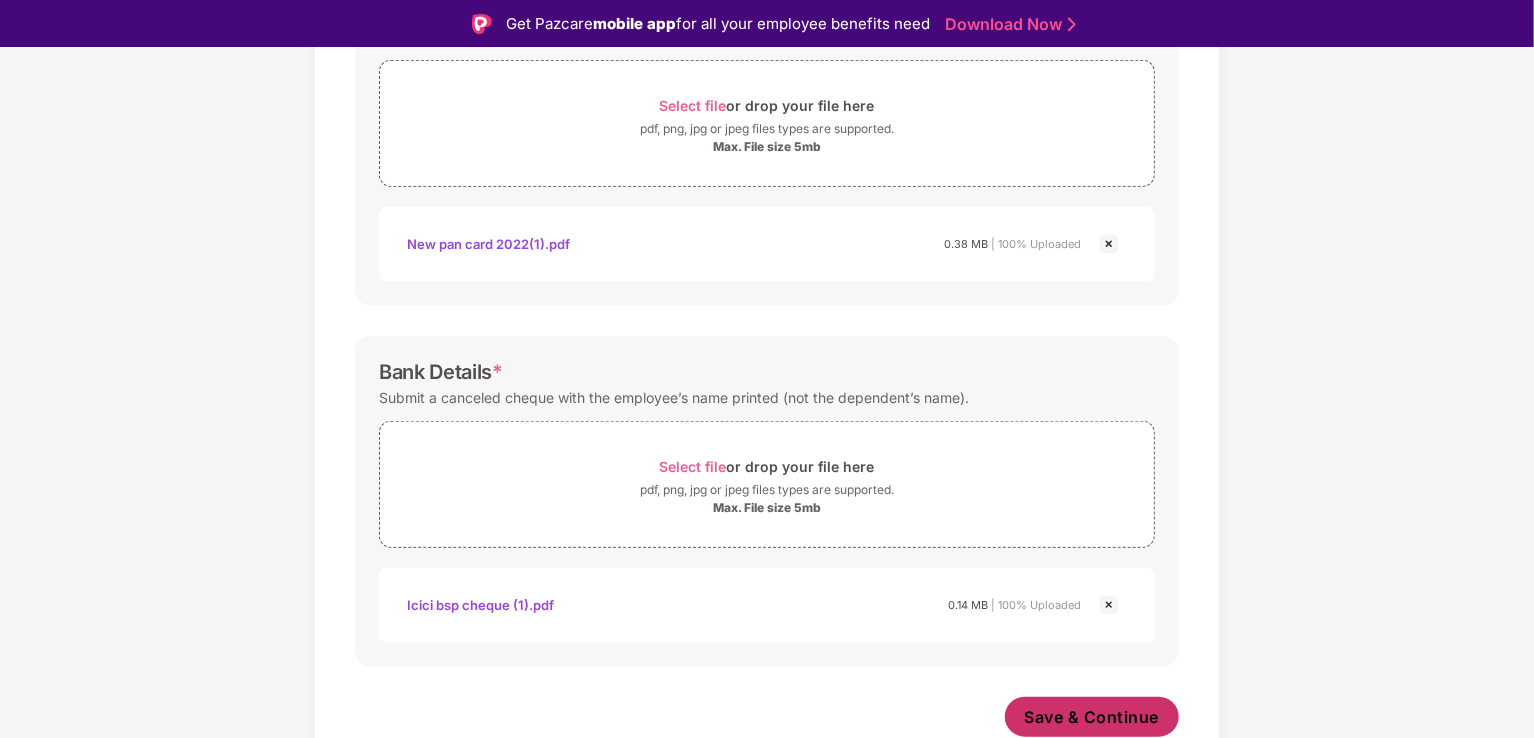 click on "Save & Continue" at bounding box center (1092, 717) 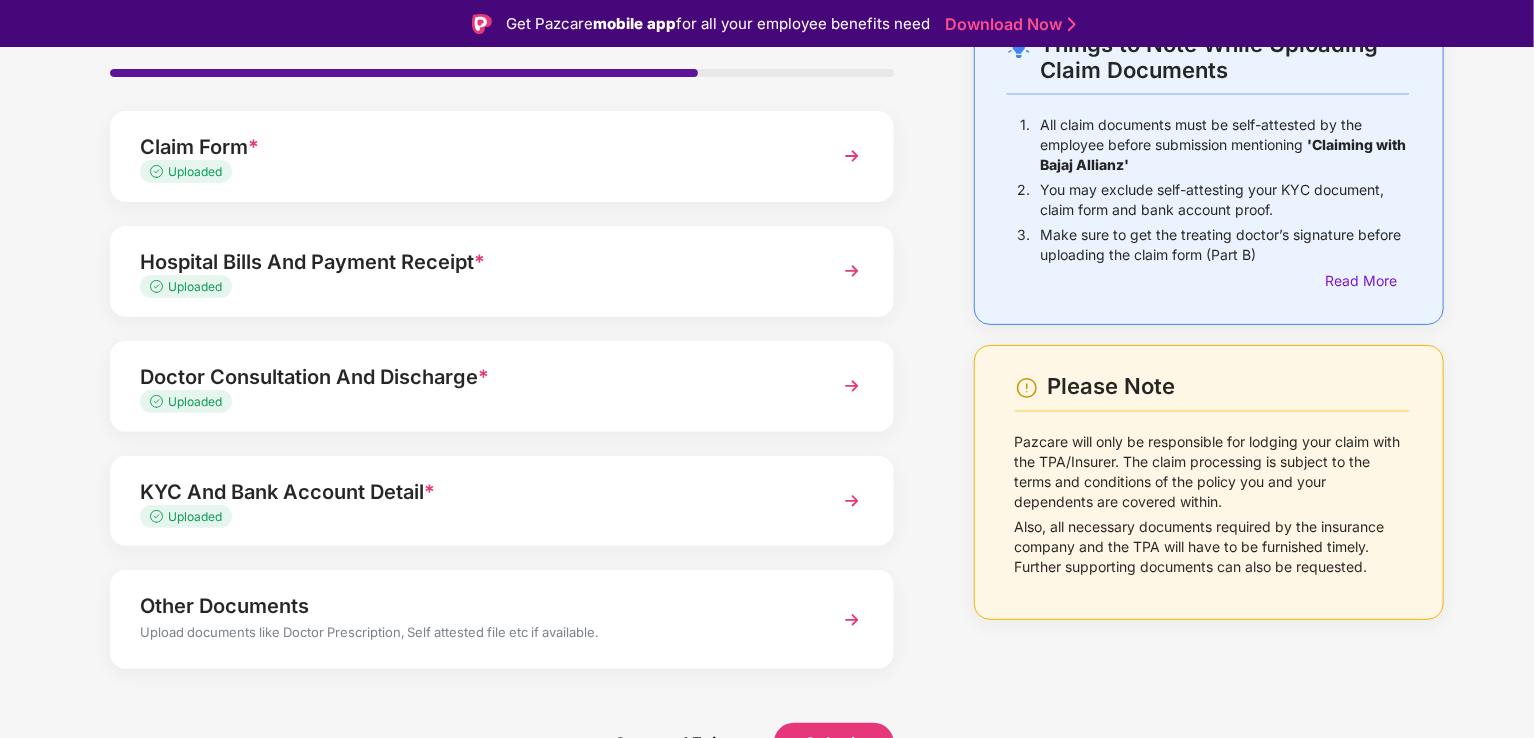 scroll, scrollTop: 146, scrollLeft: 0, axis: vertical 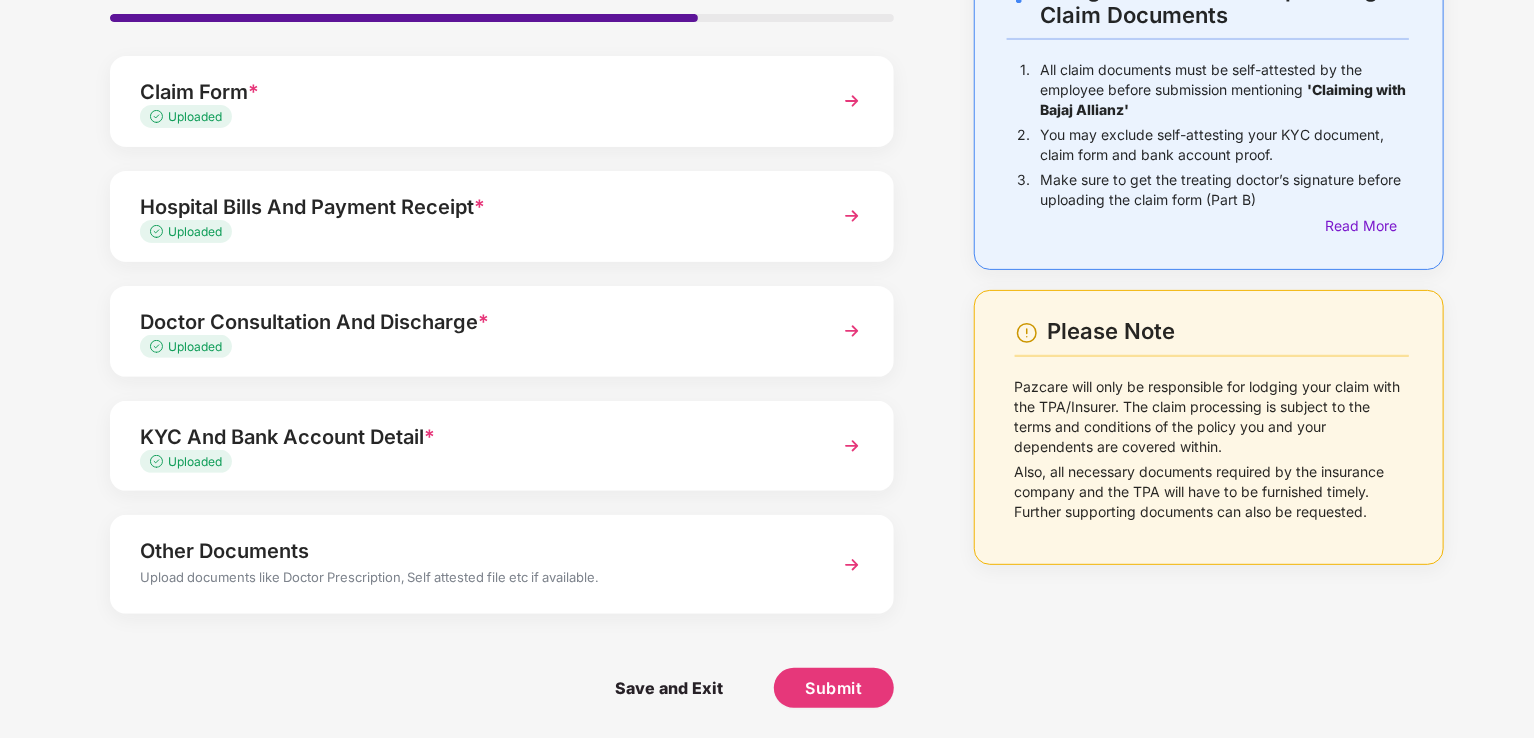 click on "Other Documents" at bounding box center (471, 551) 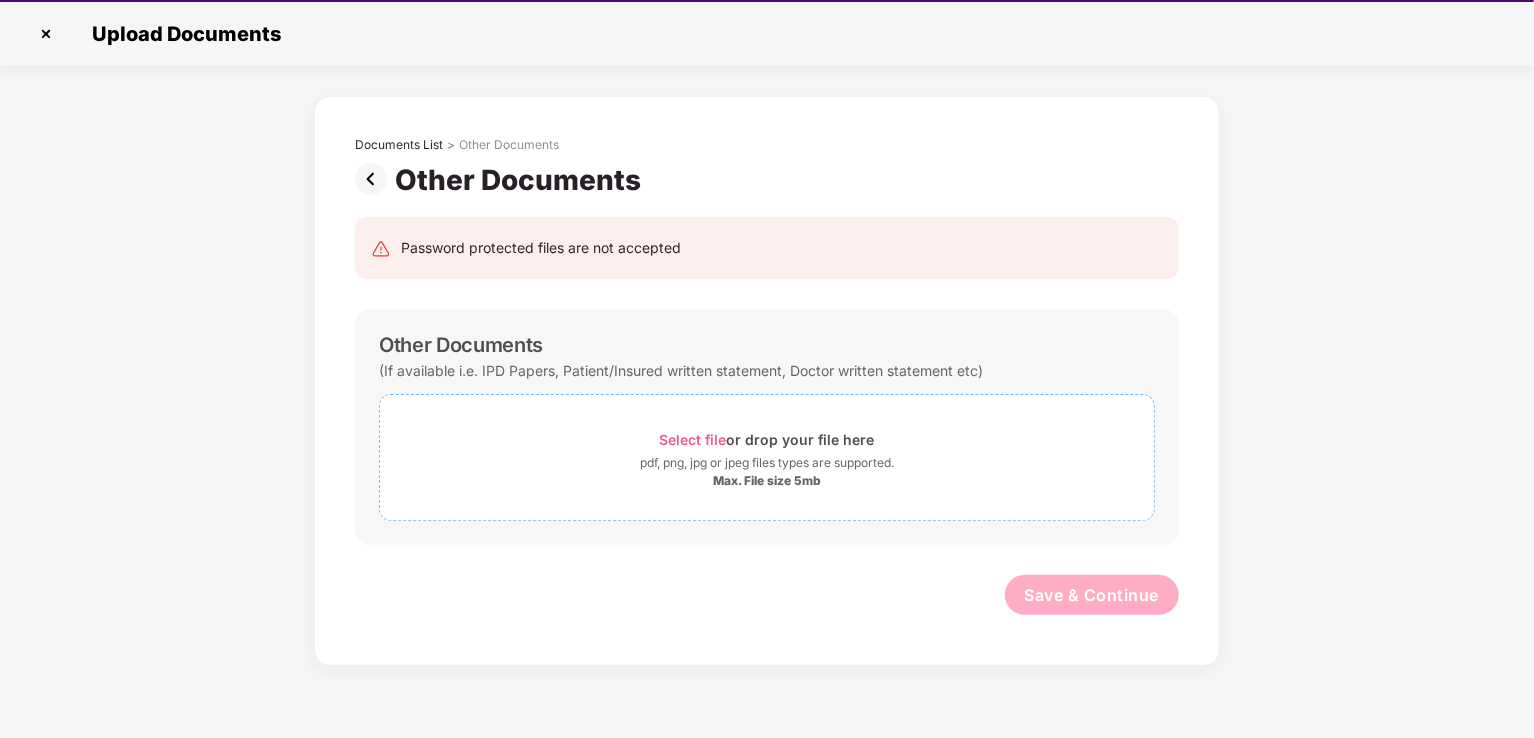 scroll, scrollTop: 48, scrollLeft: 0, axis: vertical 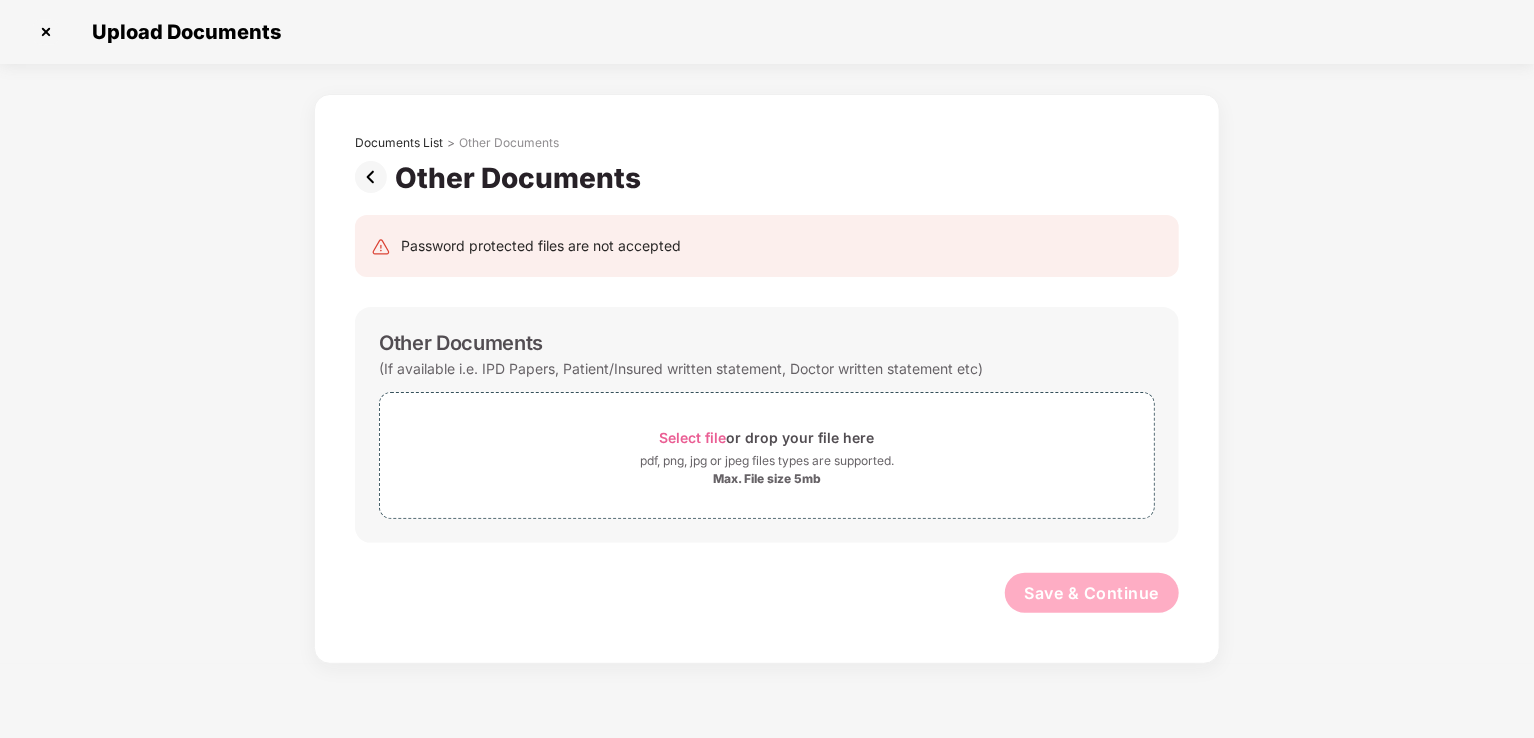 click at bounding box center [375, 177] 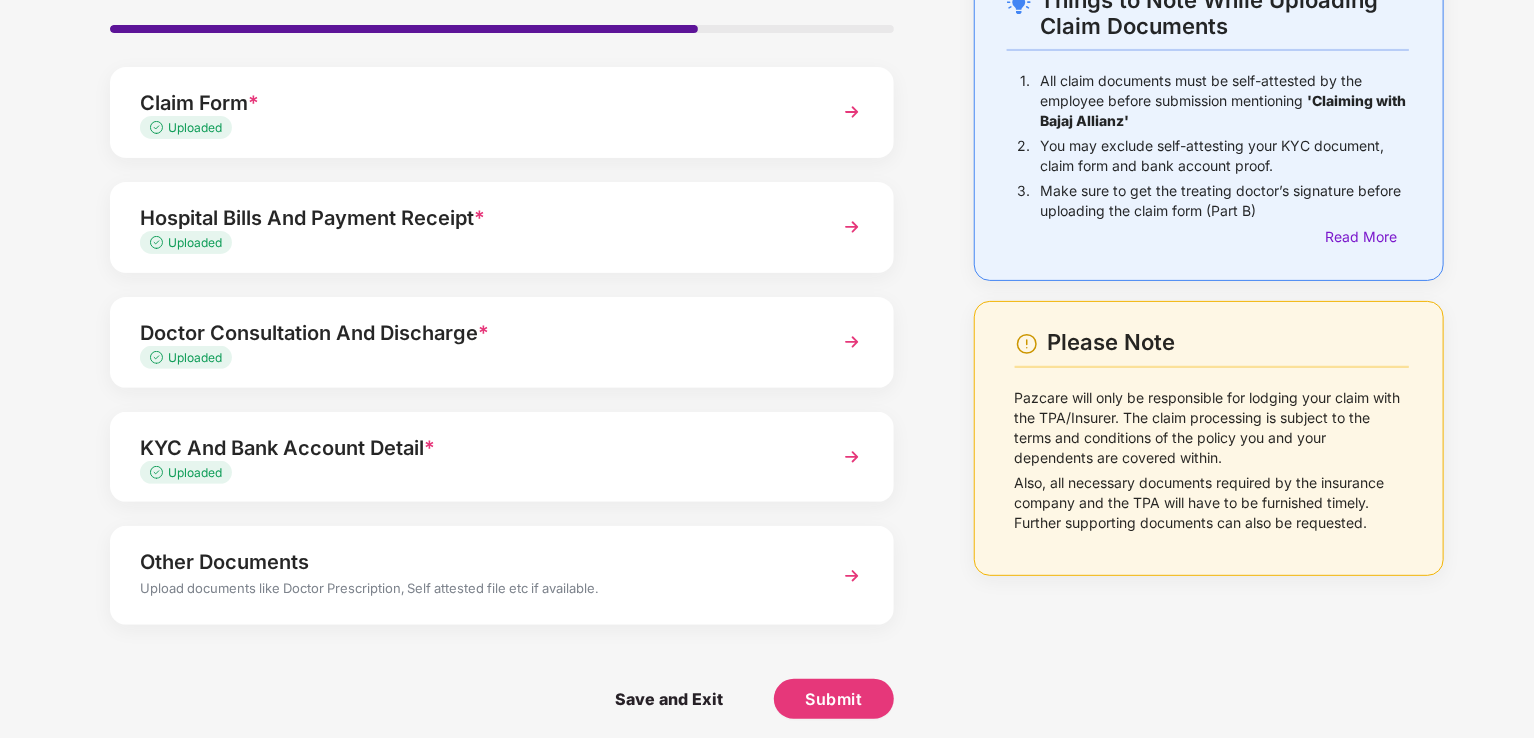 scroll, scrollTop: 146, scrollLeft: 0, axis: vertical 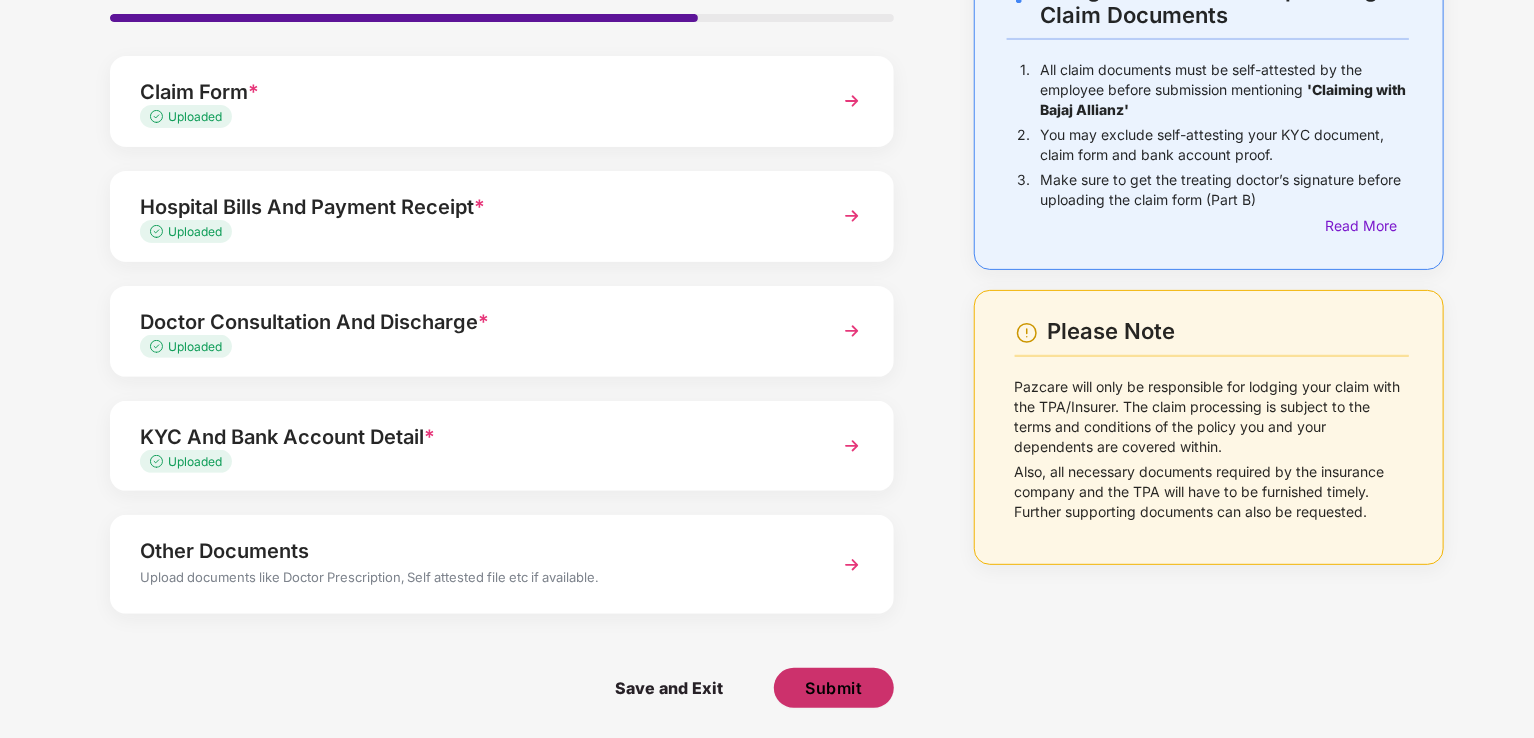 click on "Submit" at bounding box center [833, 688] 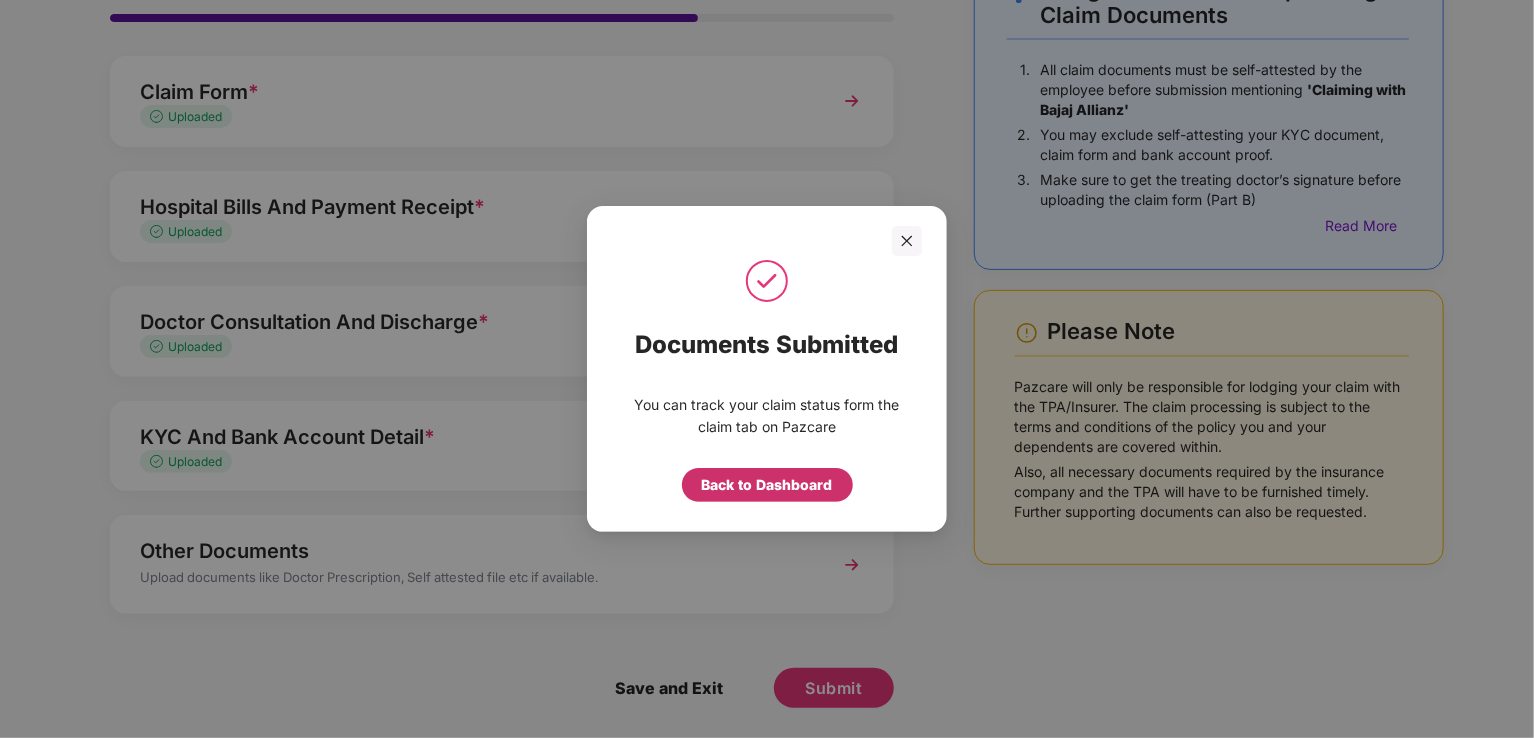 click on "Back to Dashboard" at bounding box center [767, 485] 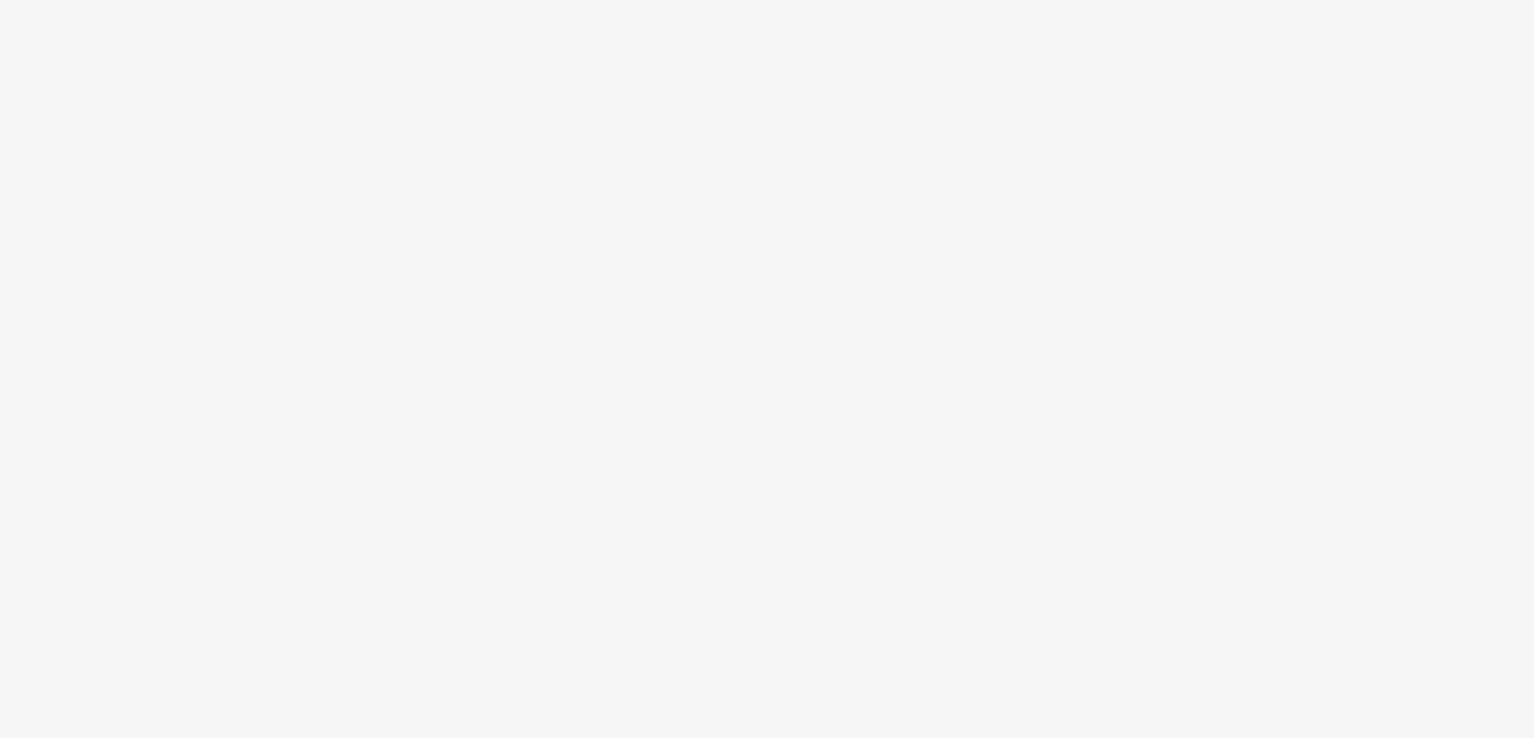 scroll, scrollTop: 0, scrollLeft: 0, axis: both 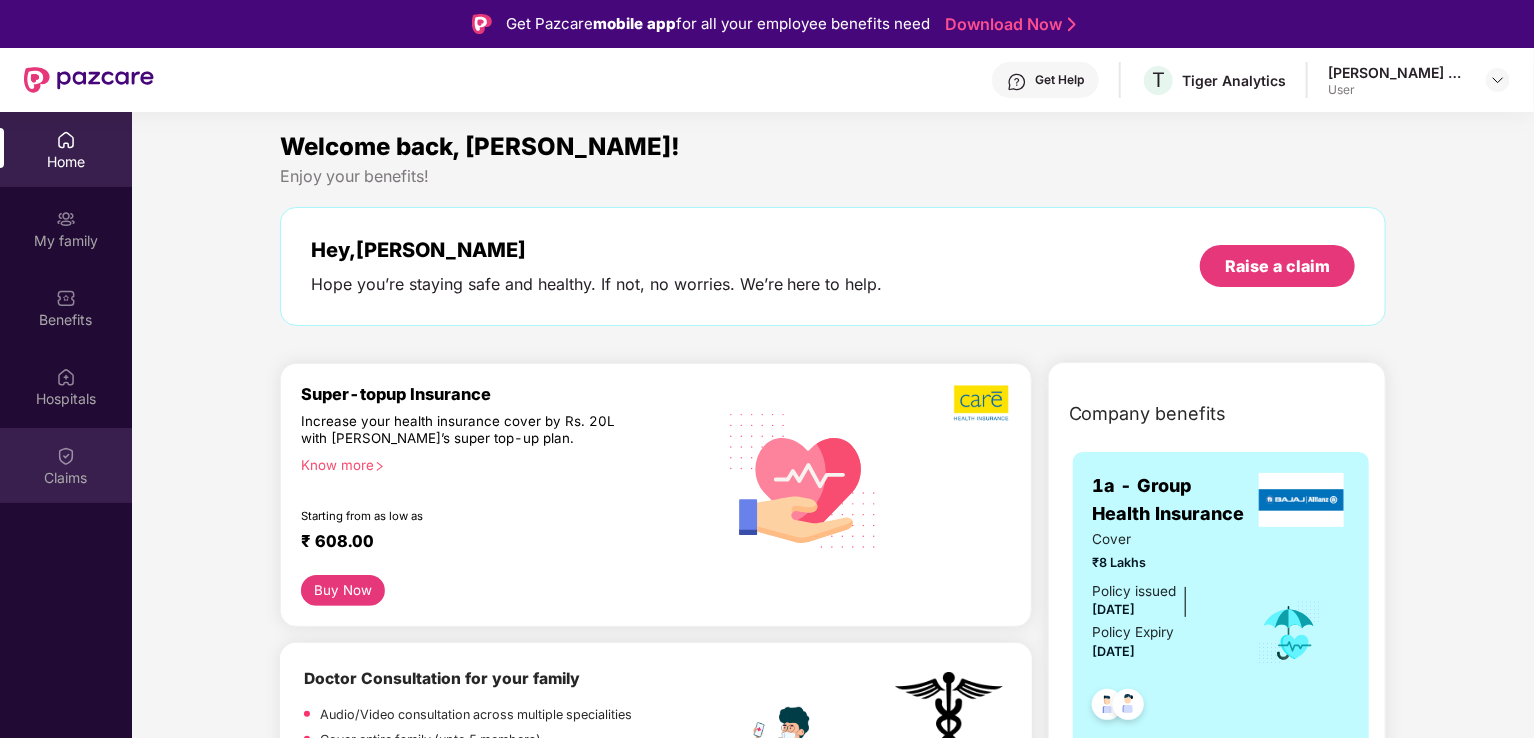 click on "Claims" at bounding box center (66, 465) 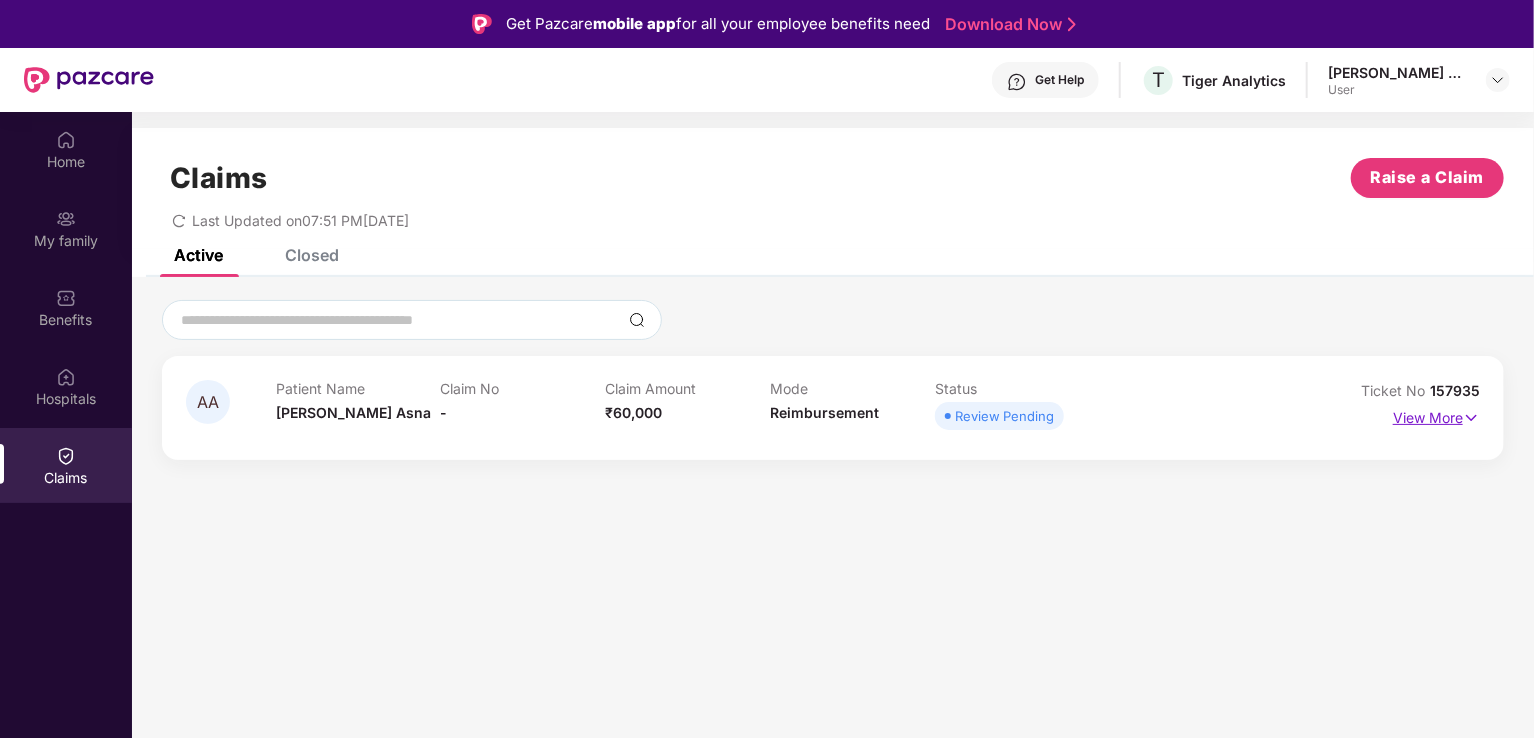 click on "View More" at bounding box center [1436, 415] 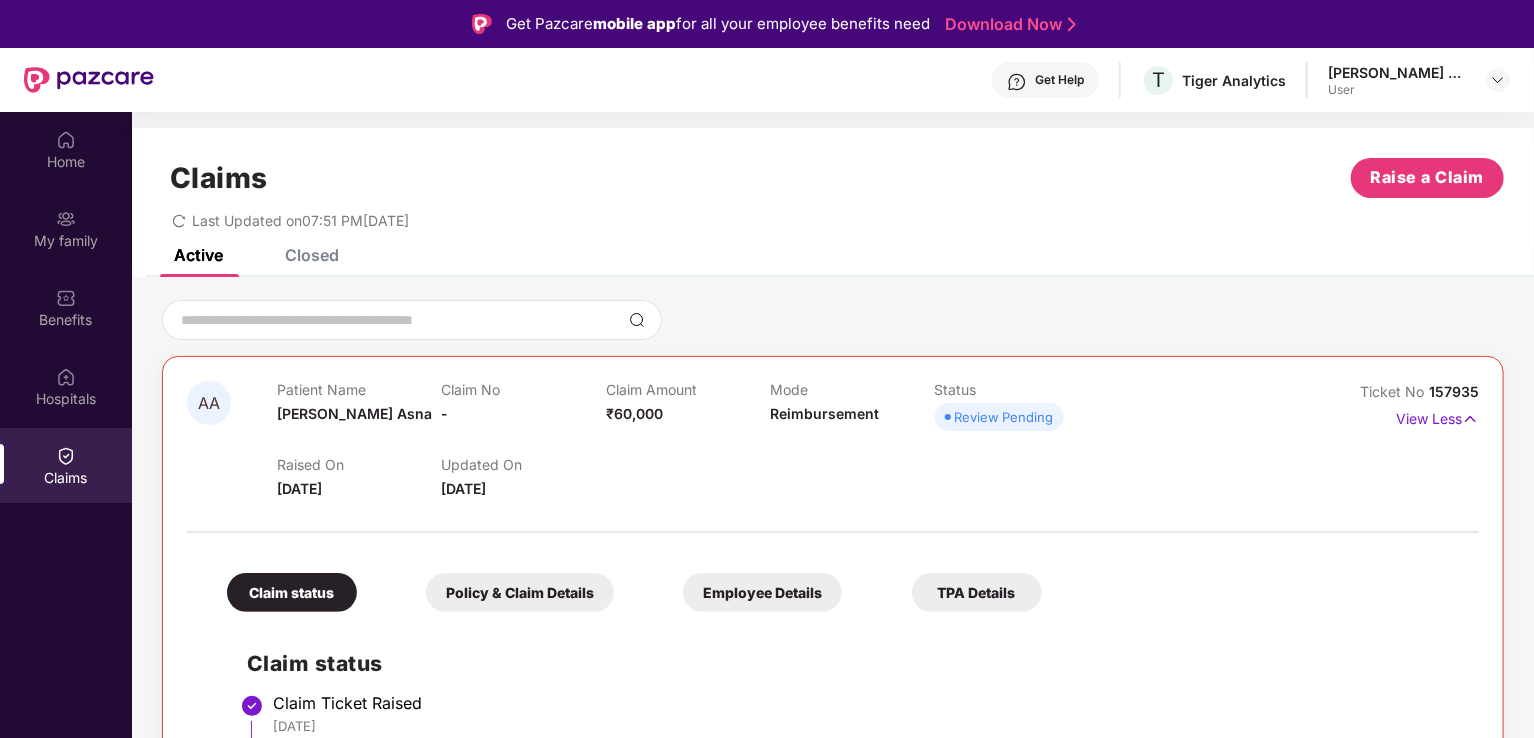 scroll, scrollTop: 127, scrollLeft: 0, axis: vertical 